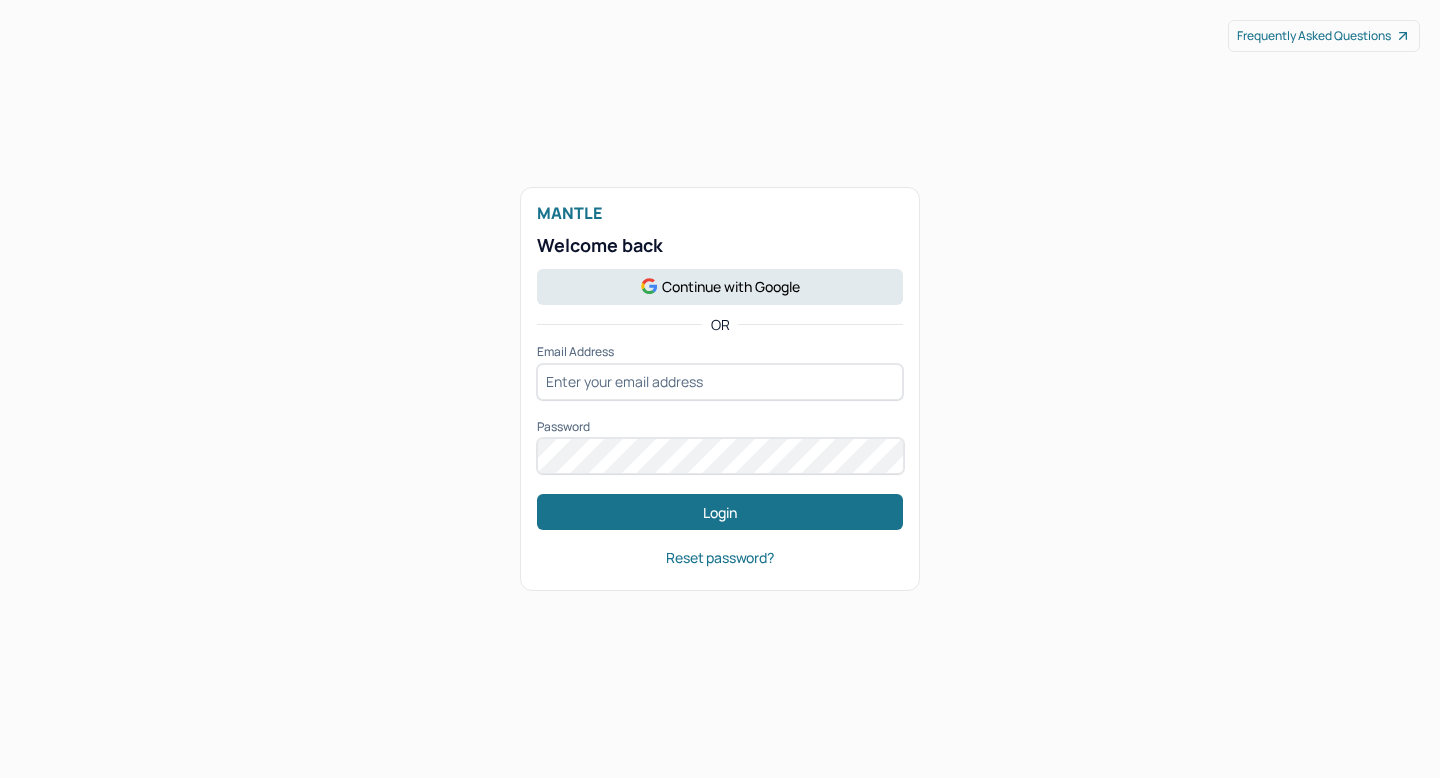 scroll, scrollTop: 0, scrollLeft: 0, axis: both 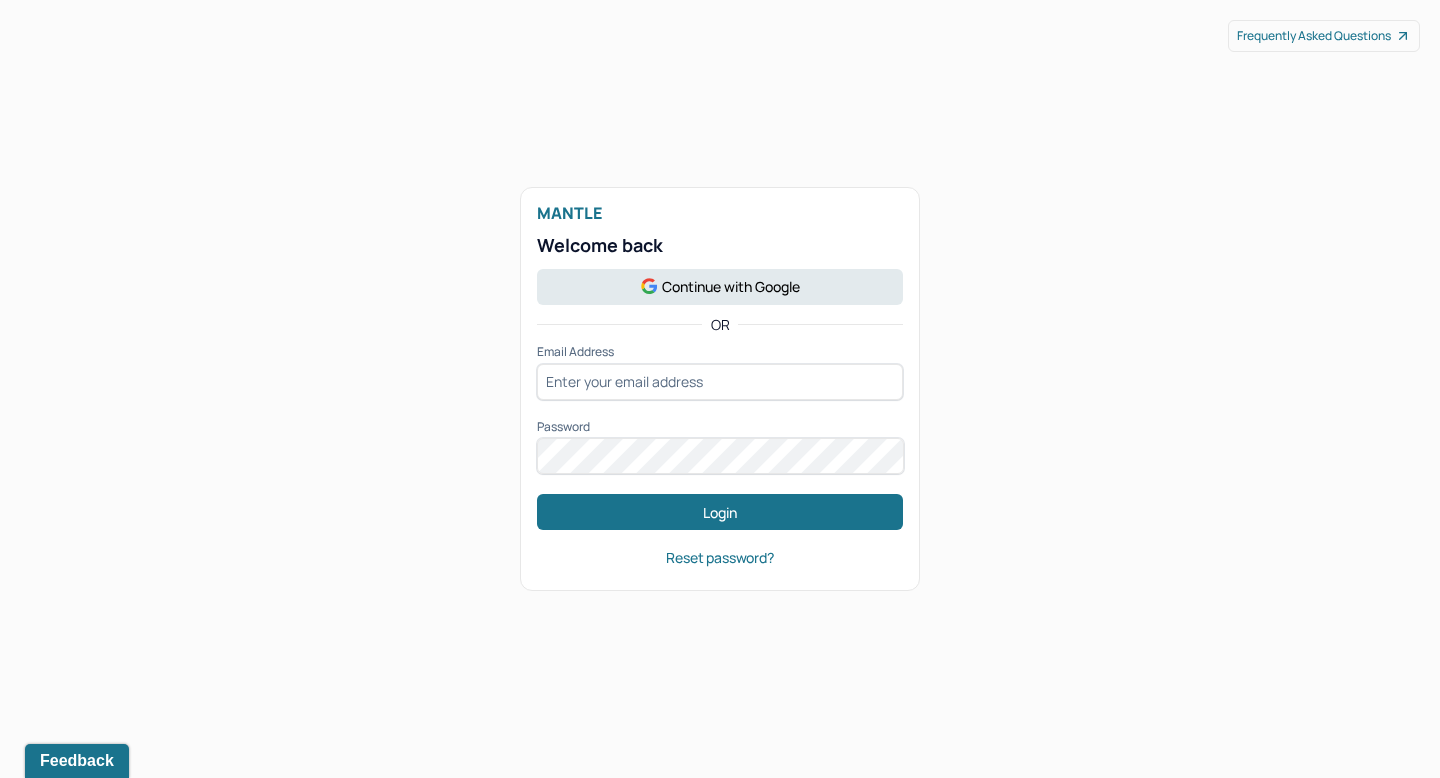 click at bounding box center (720, 382) 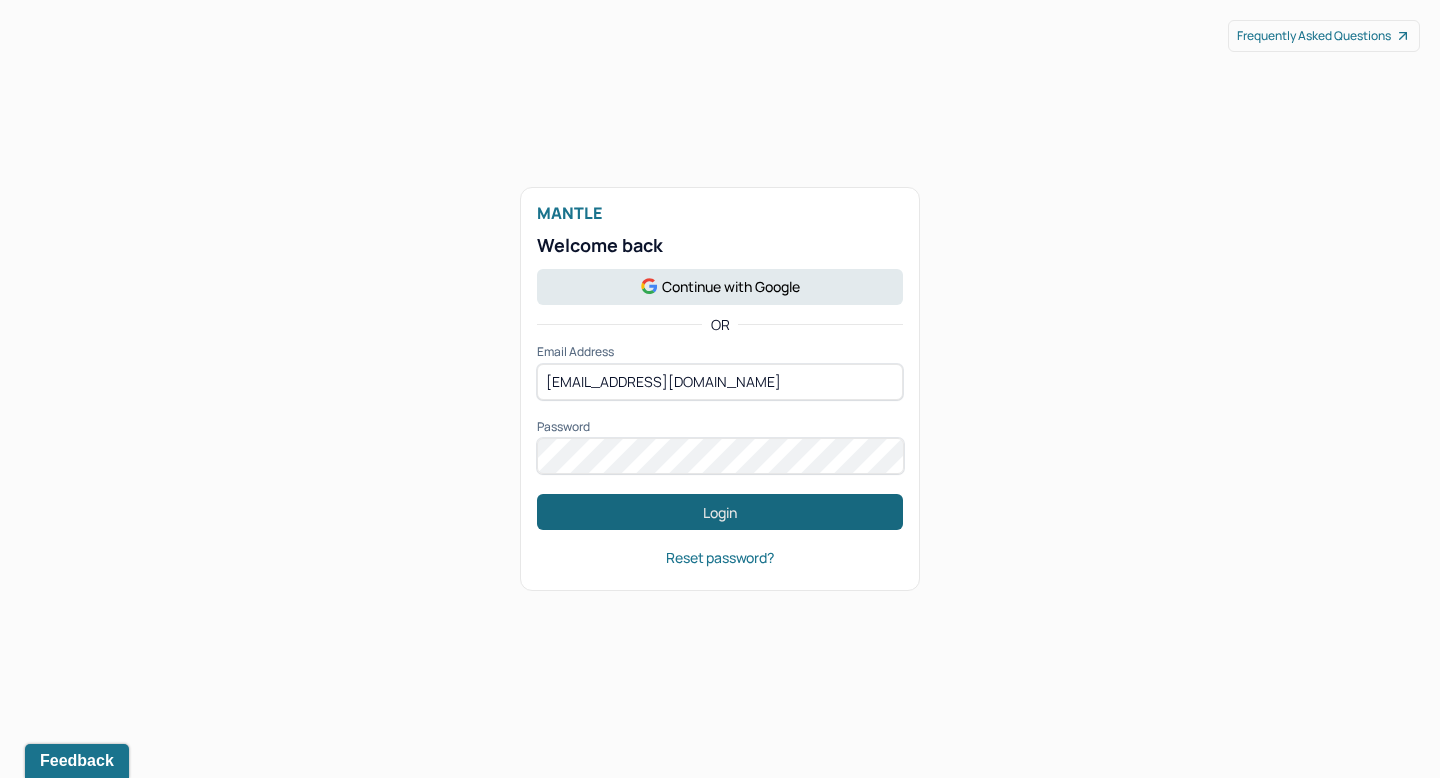 click on "Login" at bounding box center [720, 512] 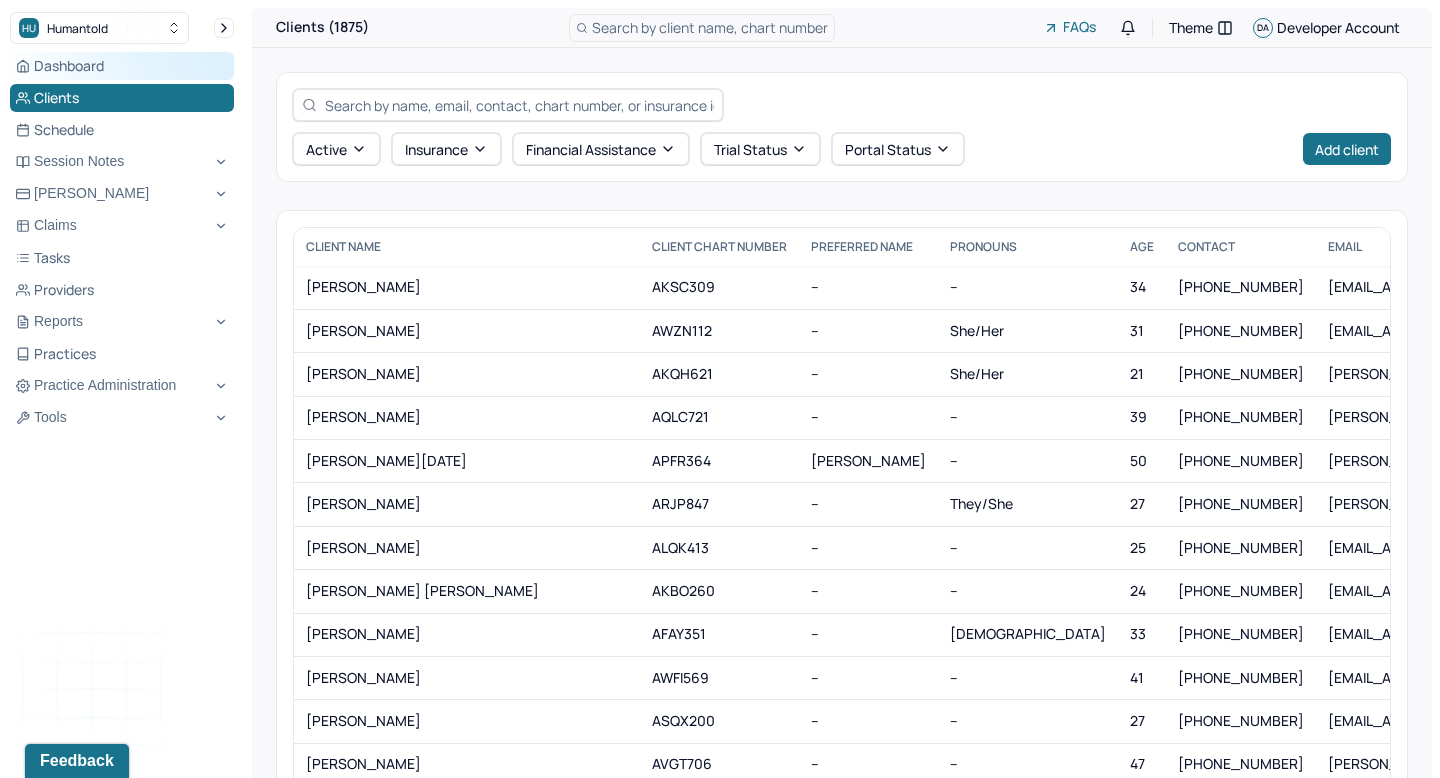 click on "Dashboard" at bounding box center (122, 66) 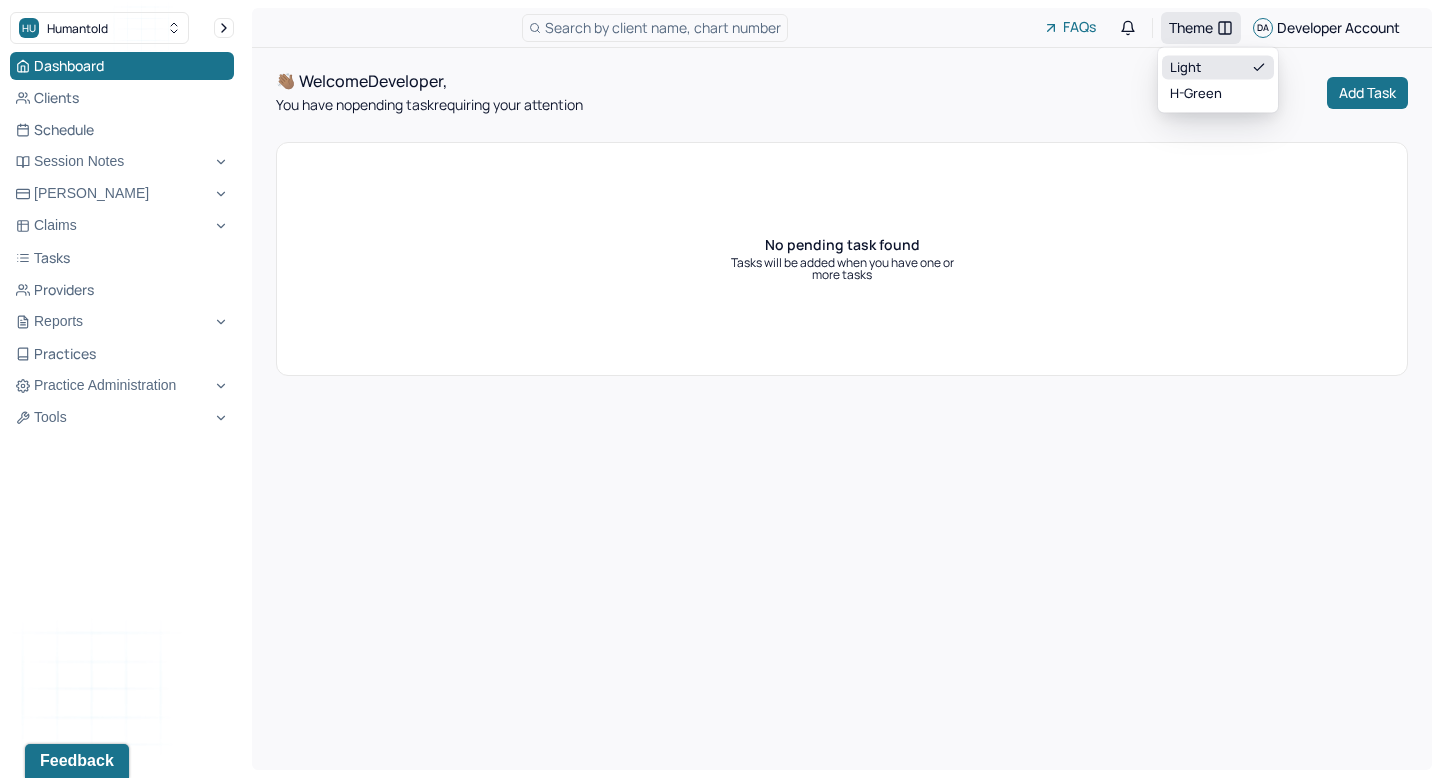 click 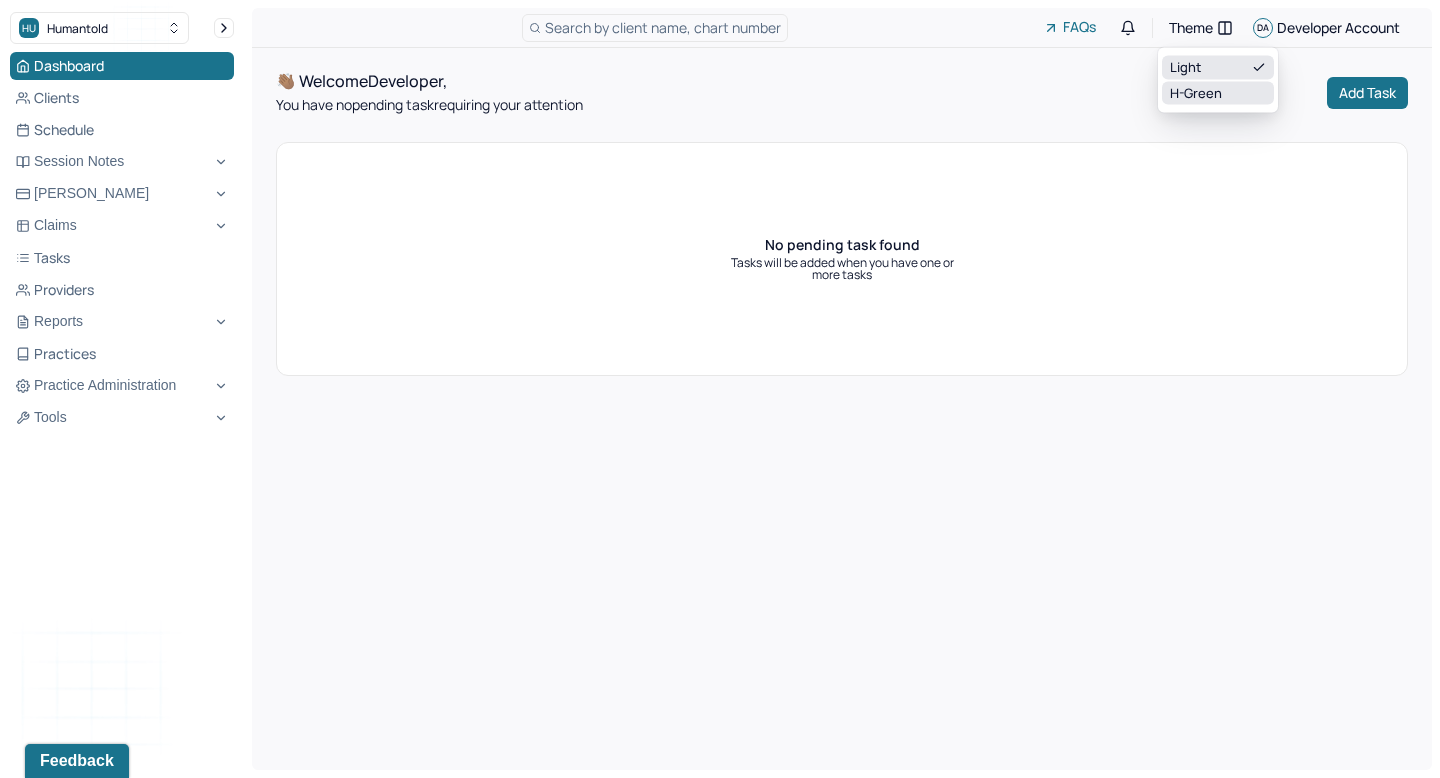 click on "H-green" at bounding box center [1218, 93] 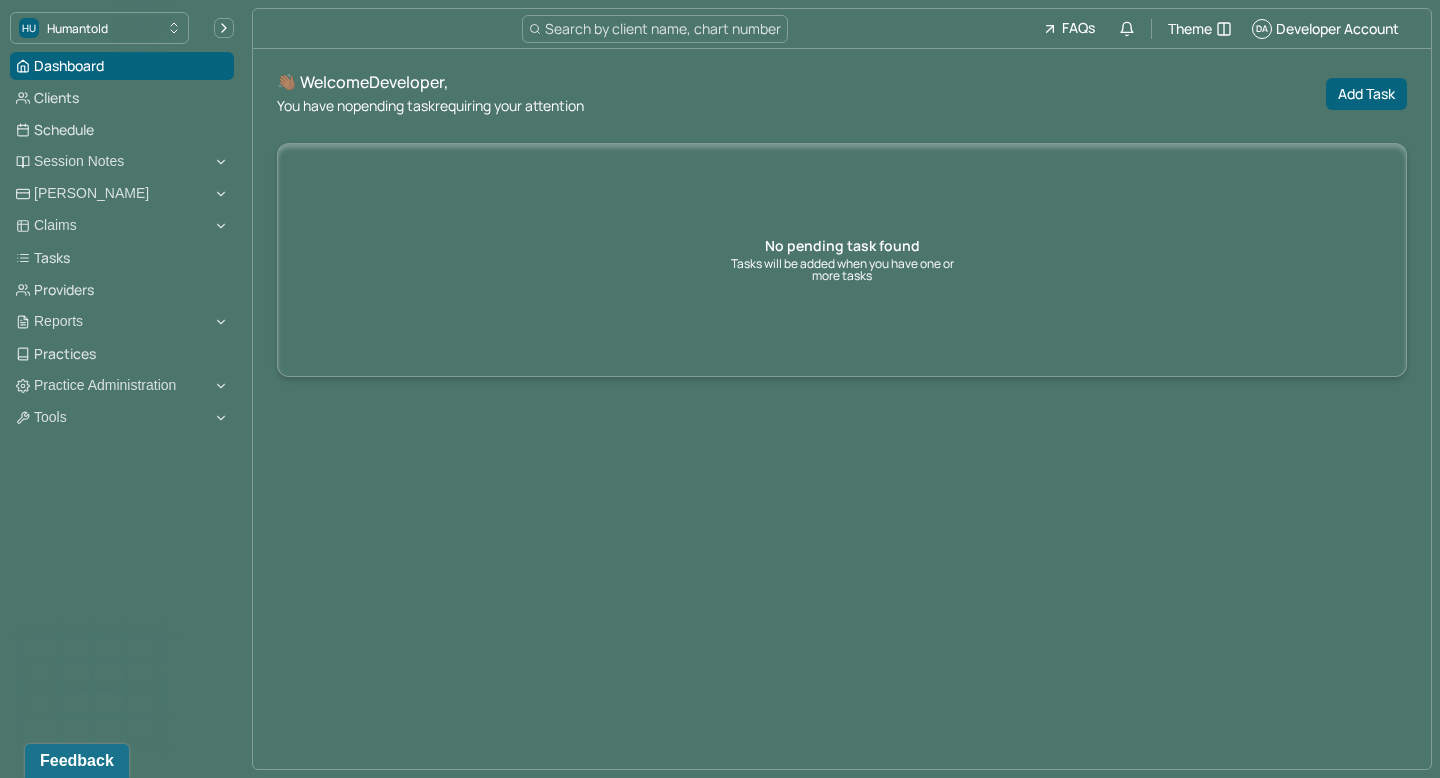 click on "Dashboard Clients Schedule Session Notes [PERSON_NAME] Claims Tasks Providers Reports Practices Practice Administration Tools" at bounding box center [122, 242] 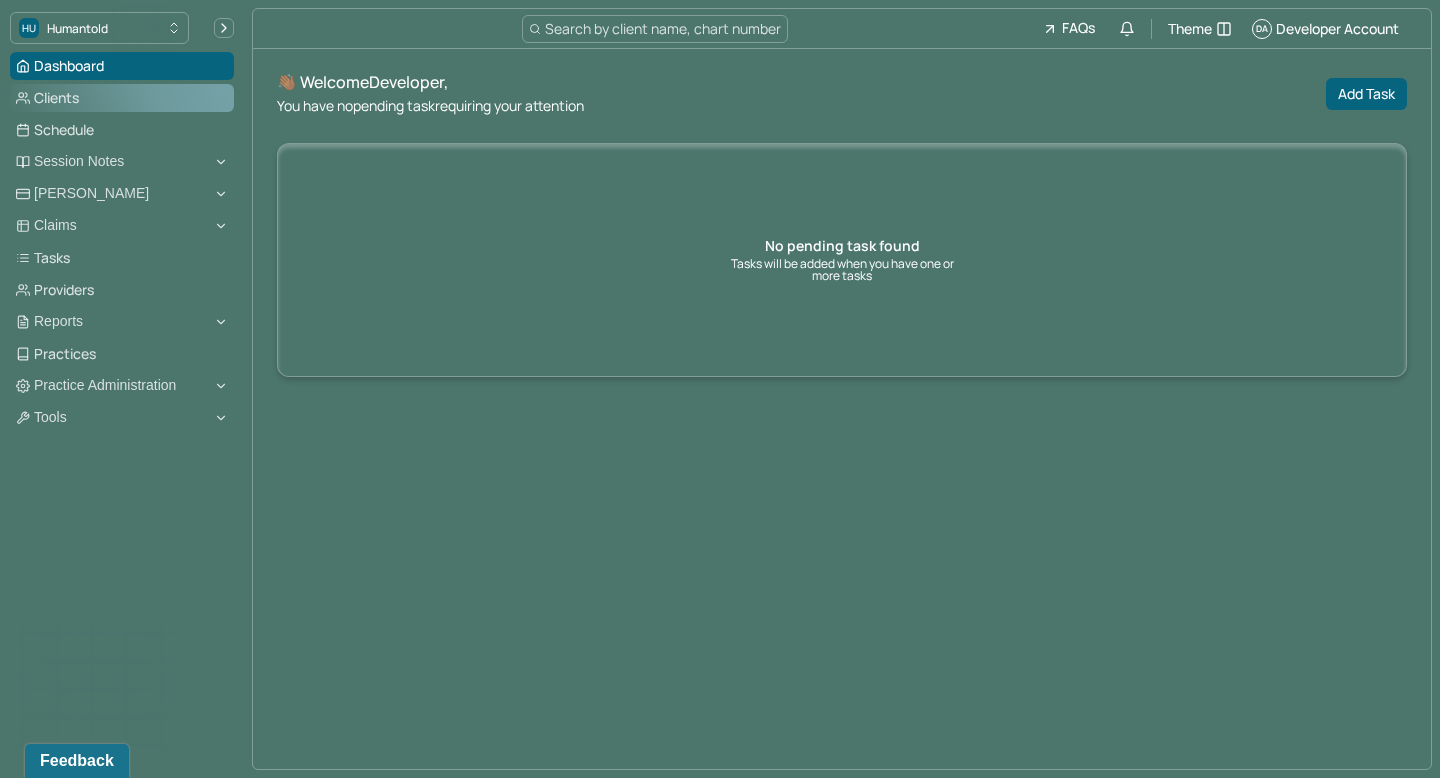 click on "Clients" at bounding box center [122, 98] 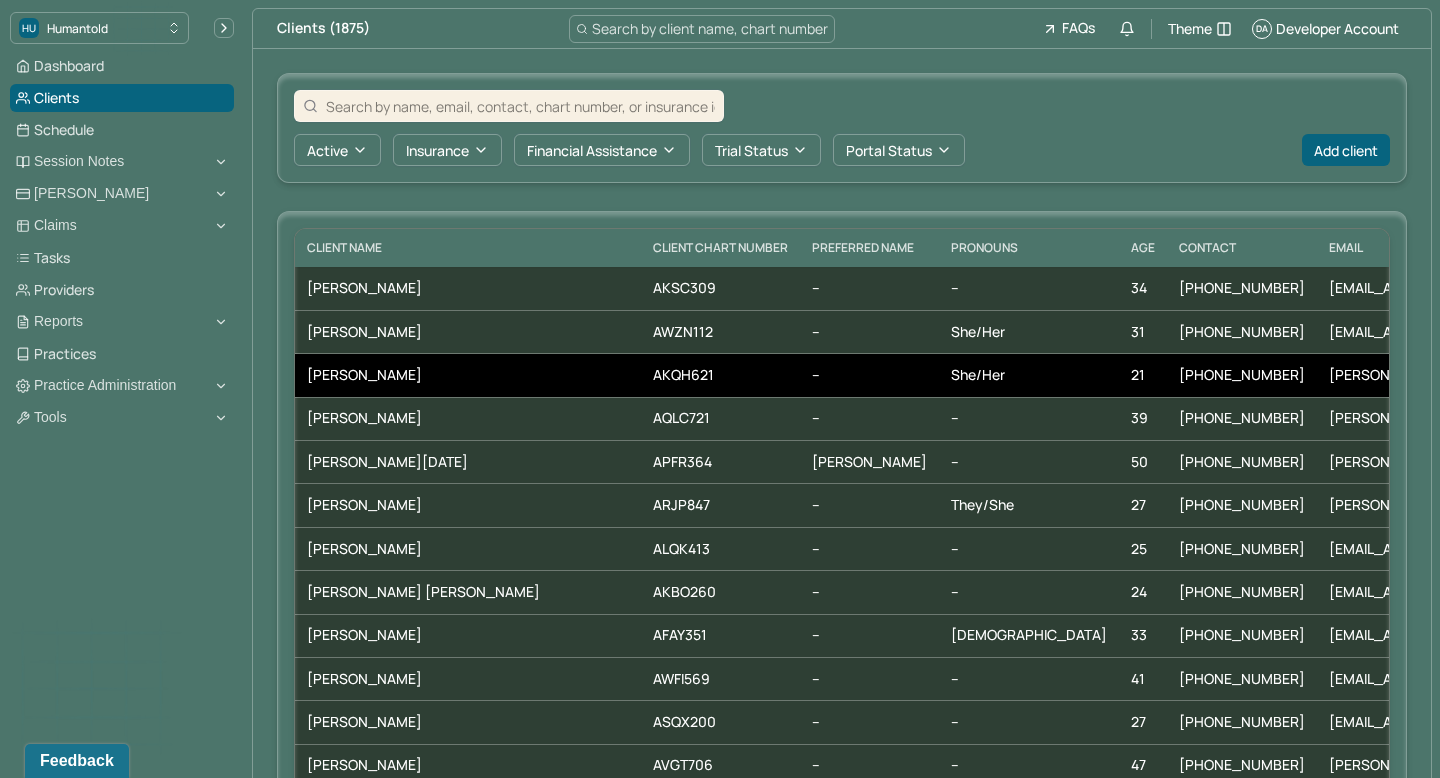 click on "[PERSON_NAME]" at bounding box center [468, 375] 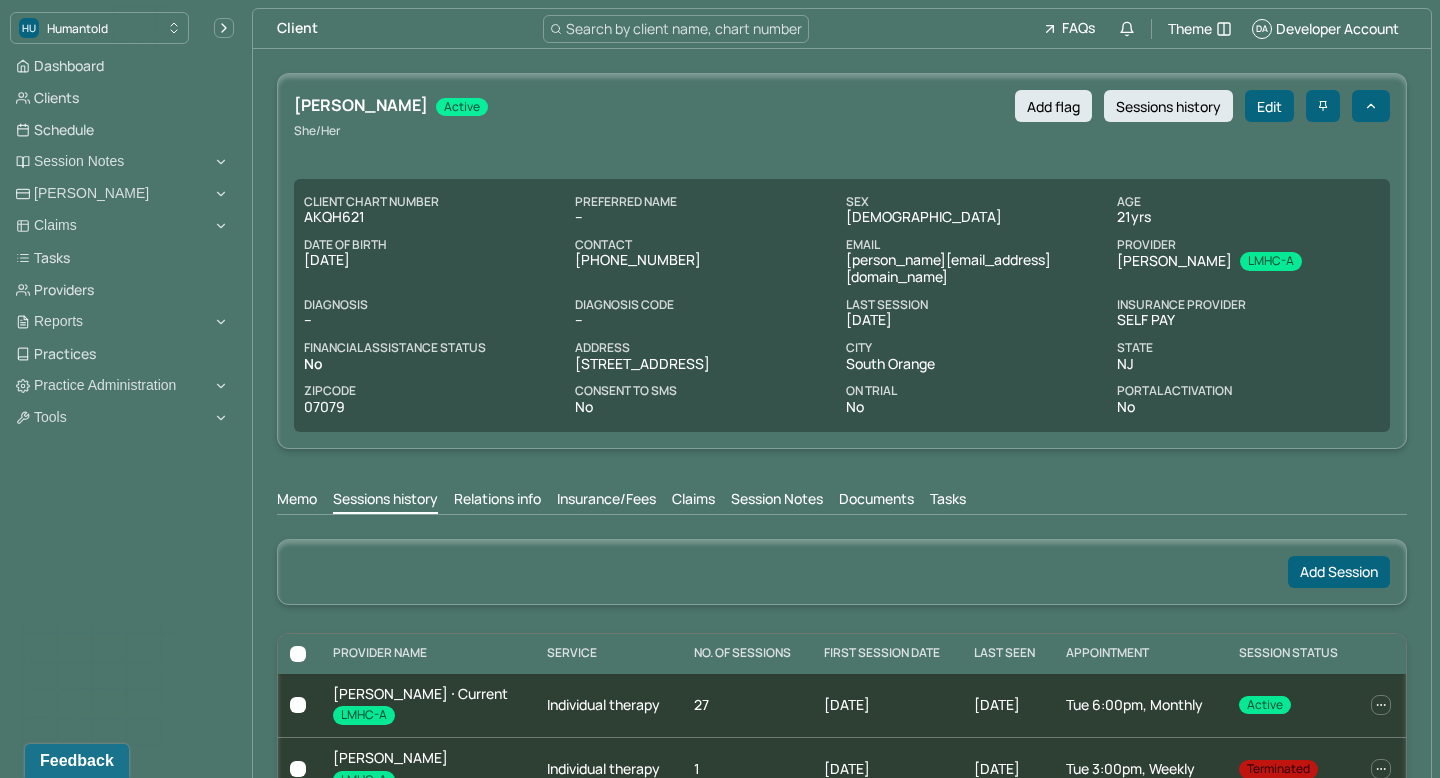scroll, scrollTop: 39, scrollLeft: 0, axis: vertical 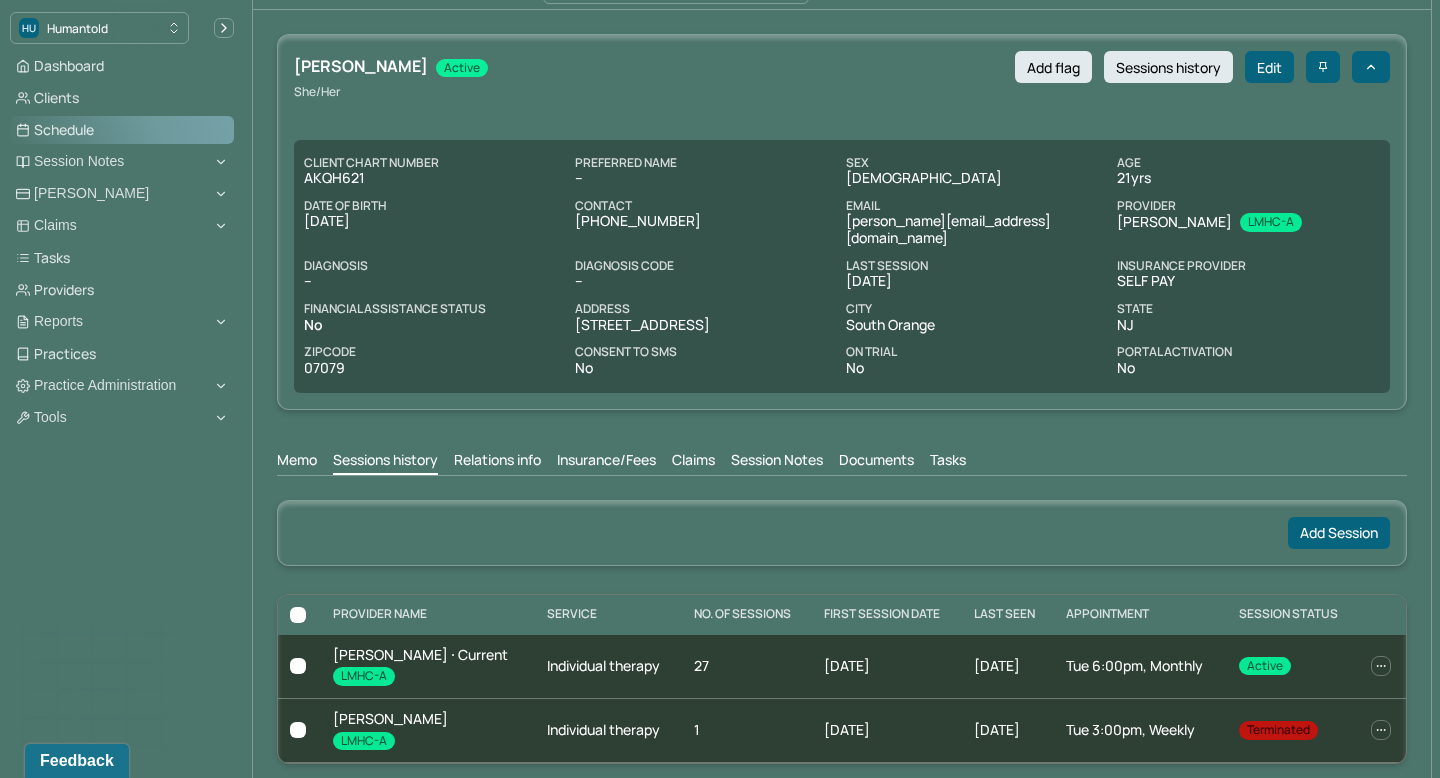 click on "Schedule" at bounding box center [122, 130] 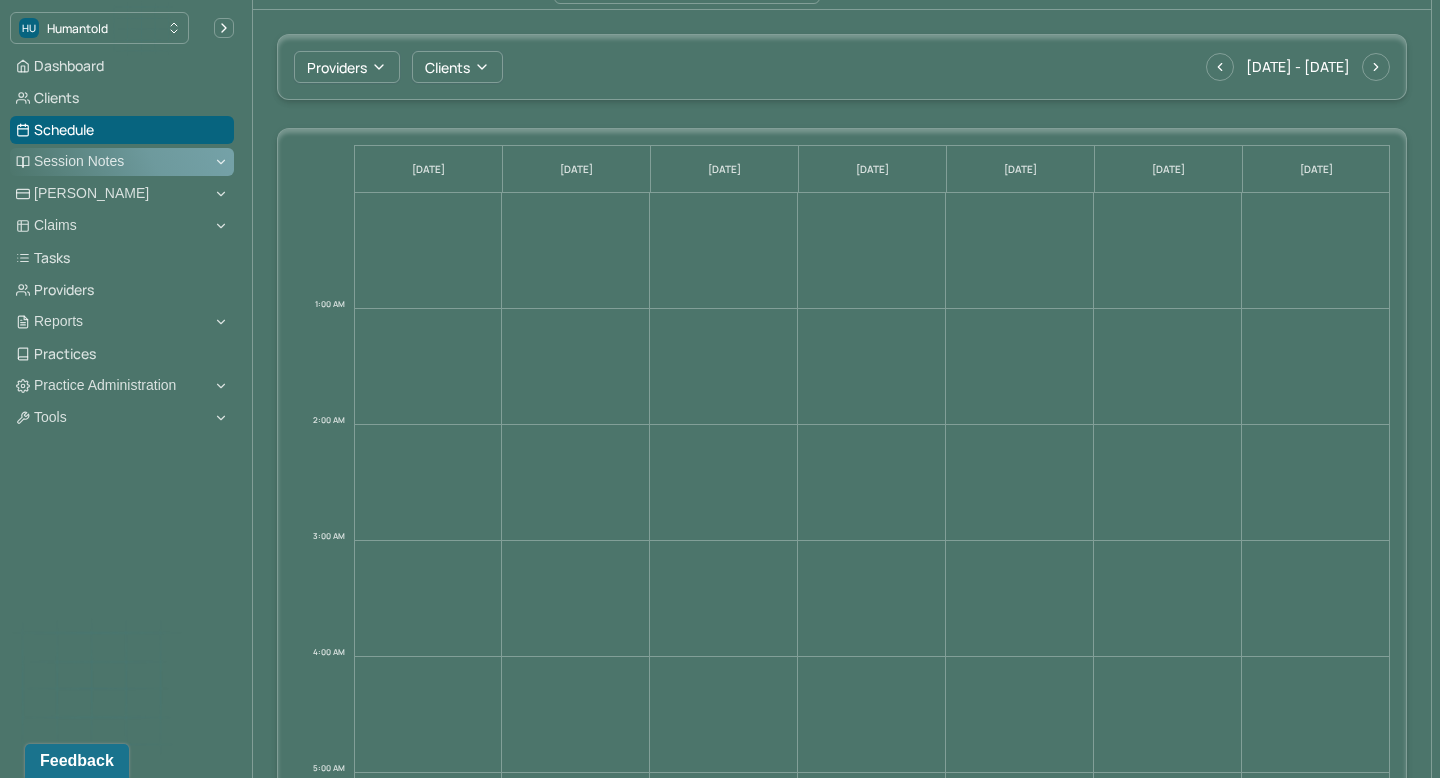click on "Session Notes" at bounding box center (122, 162) 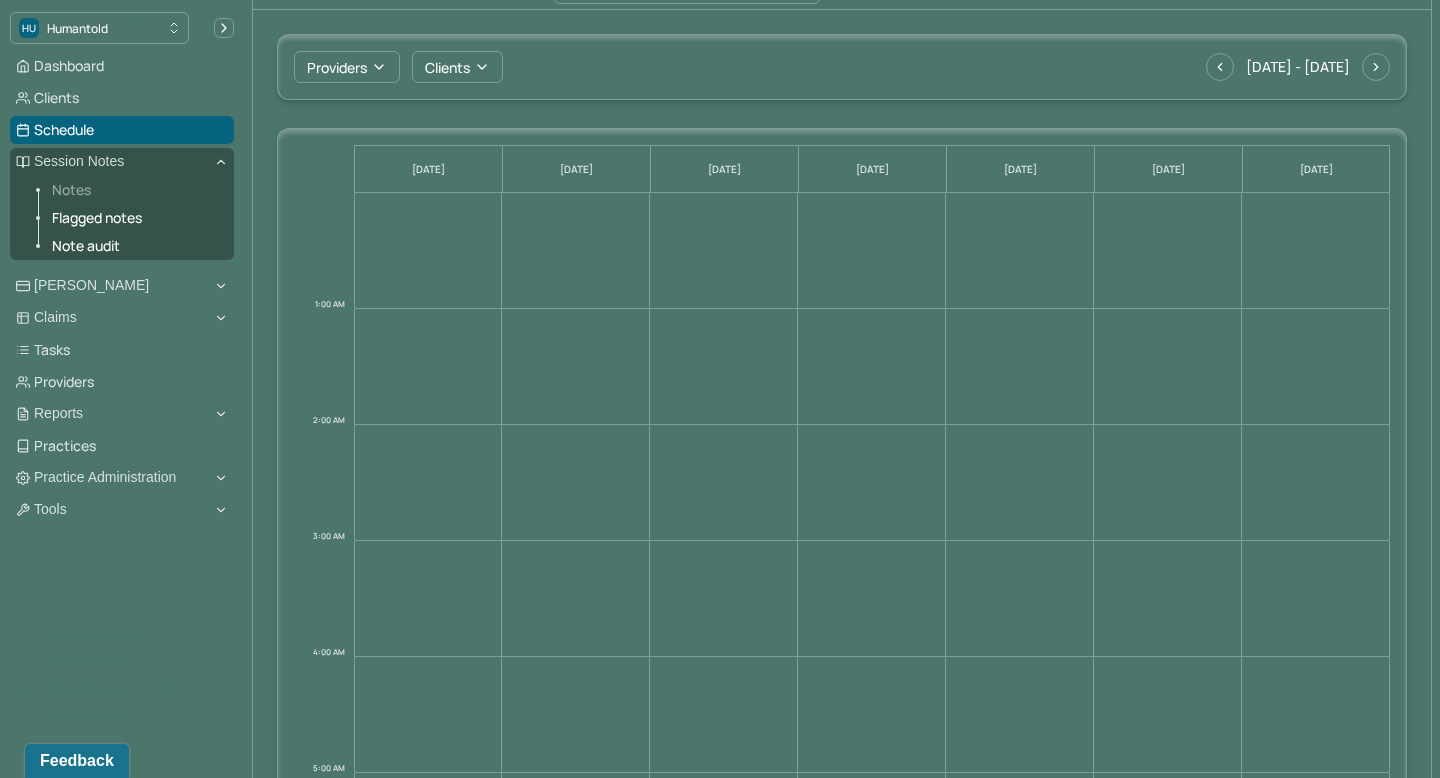click on "Notes" at bounding box center (135, 190) 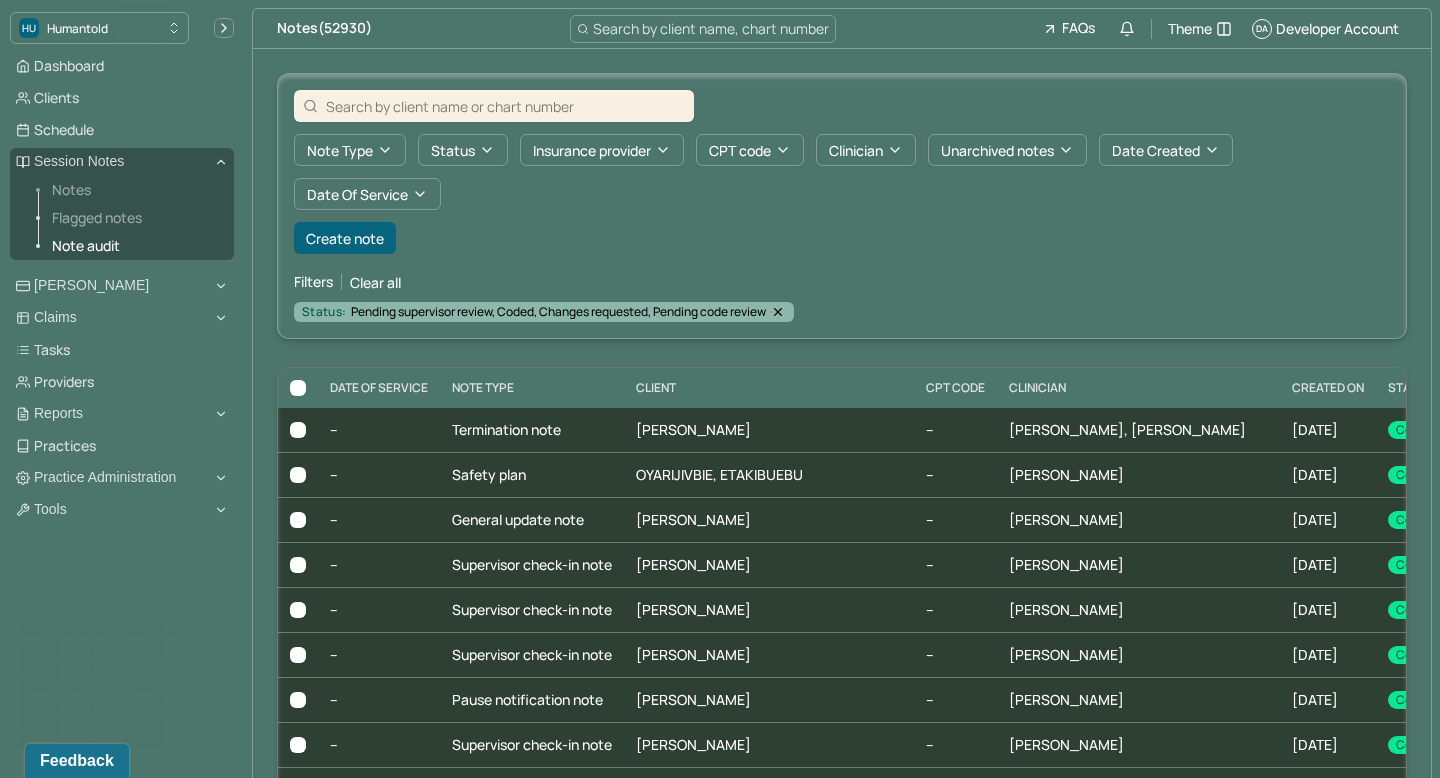 click on "Flagged notes" at bounding box center [135, 218] 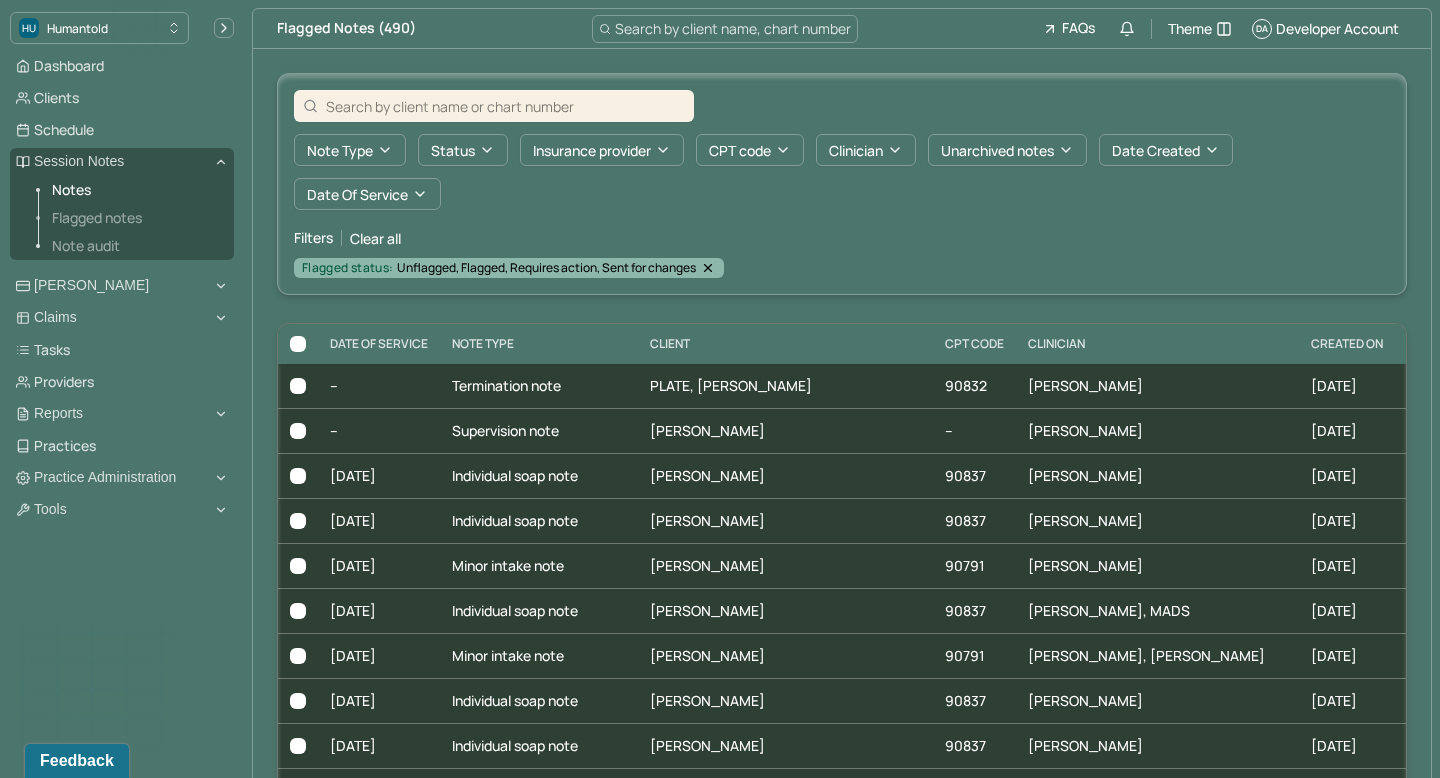 click on "Note audit" at bounding box center (135, 246) 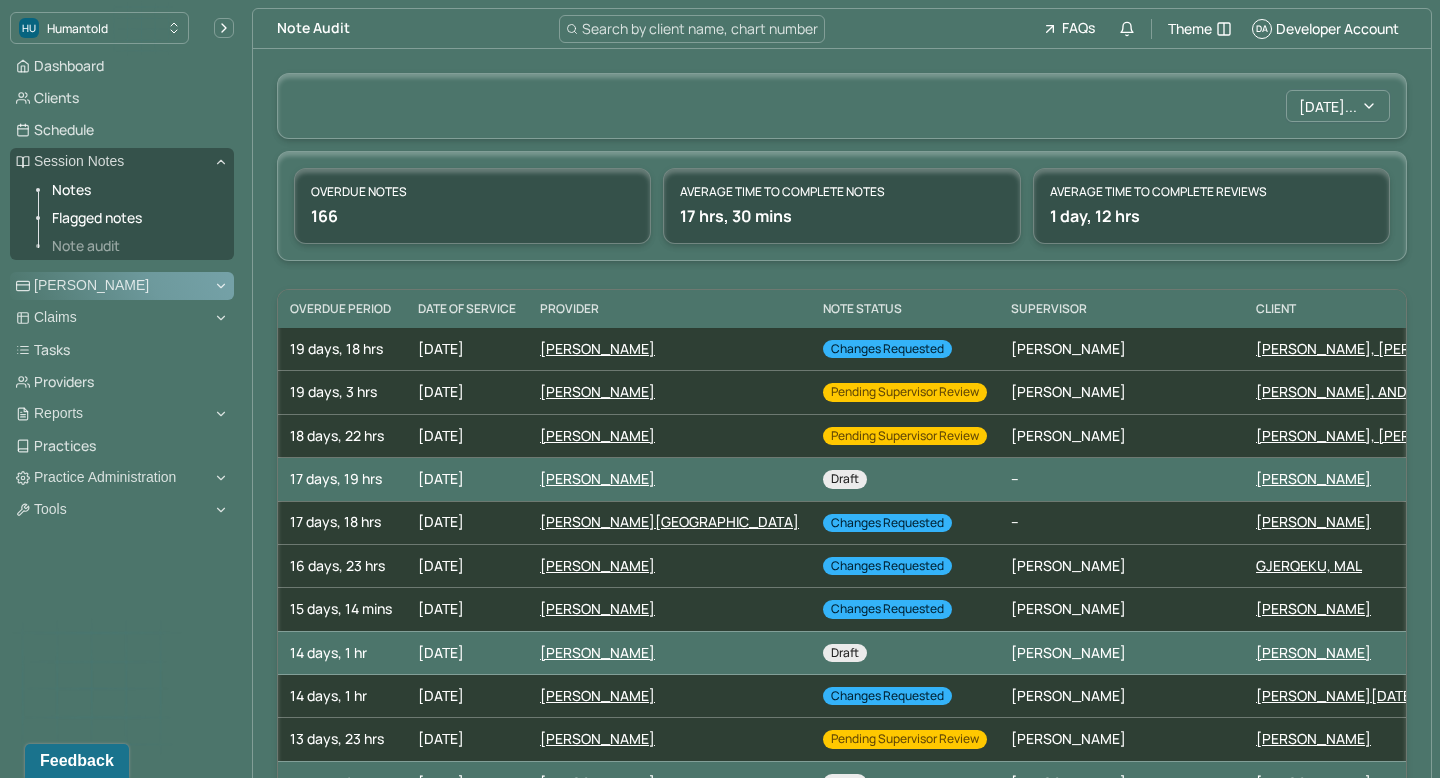 click on "[PERSON_NAME]" at bounding box center (122, 286) 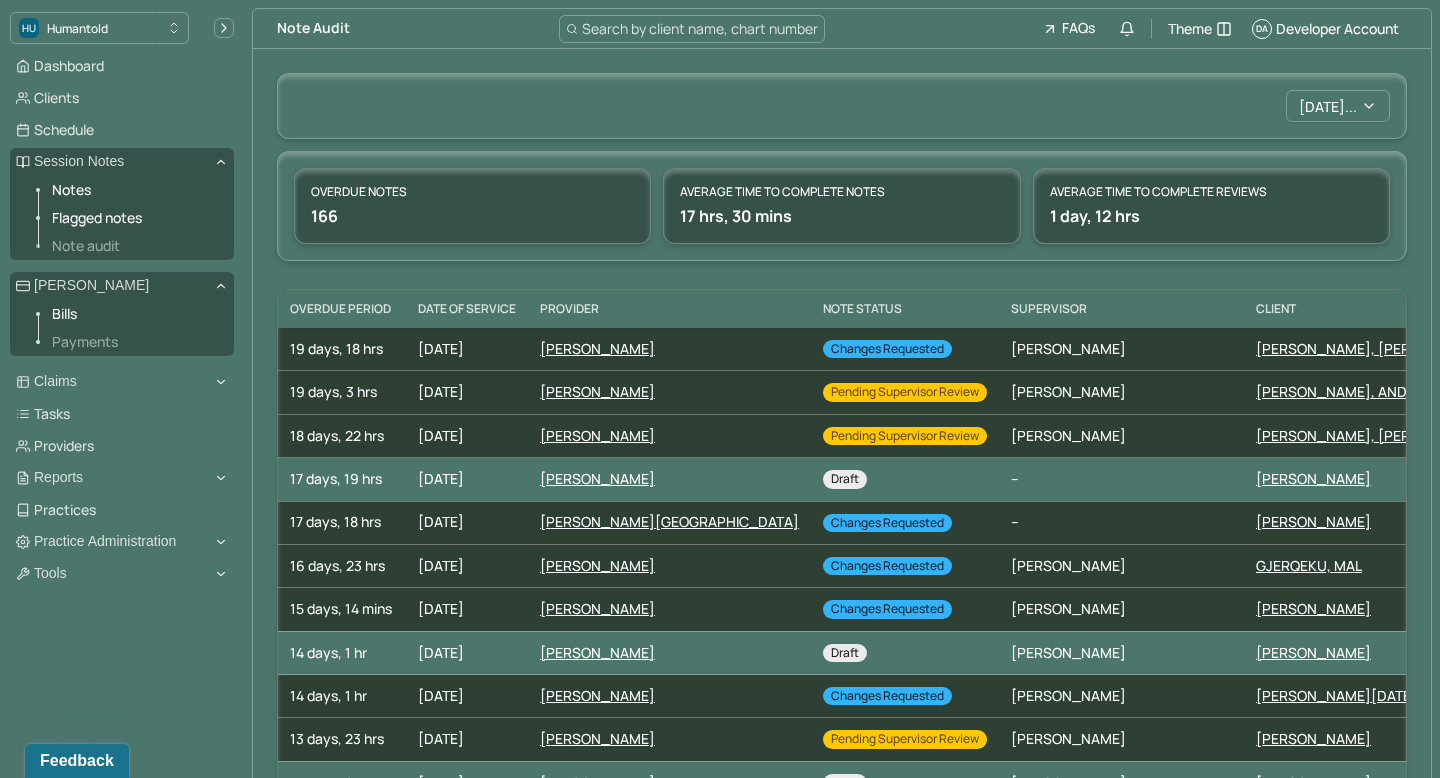 click on "Payments" at bounding box center [135, 342] 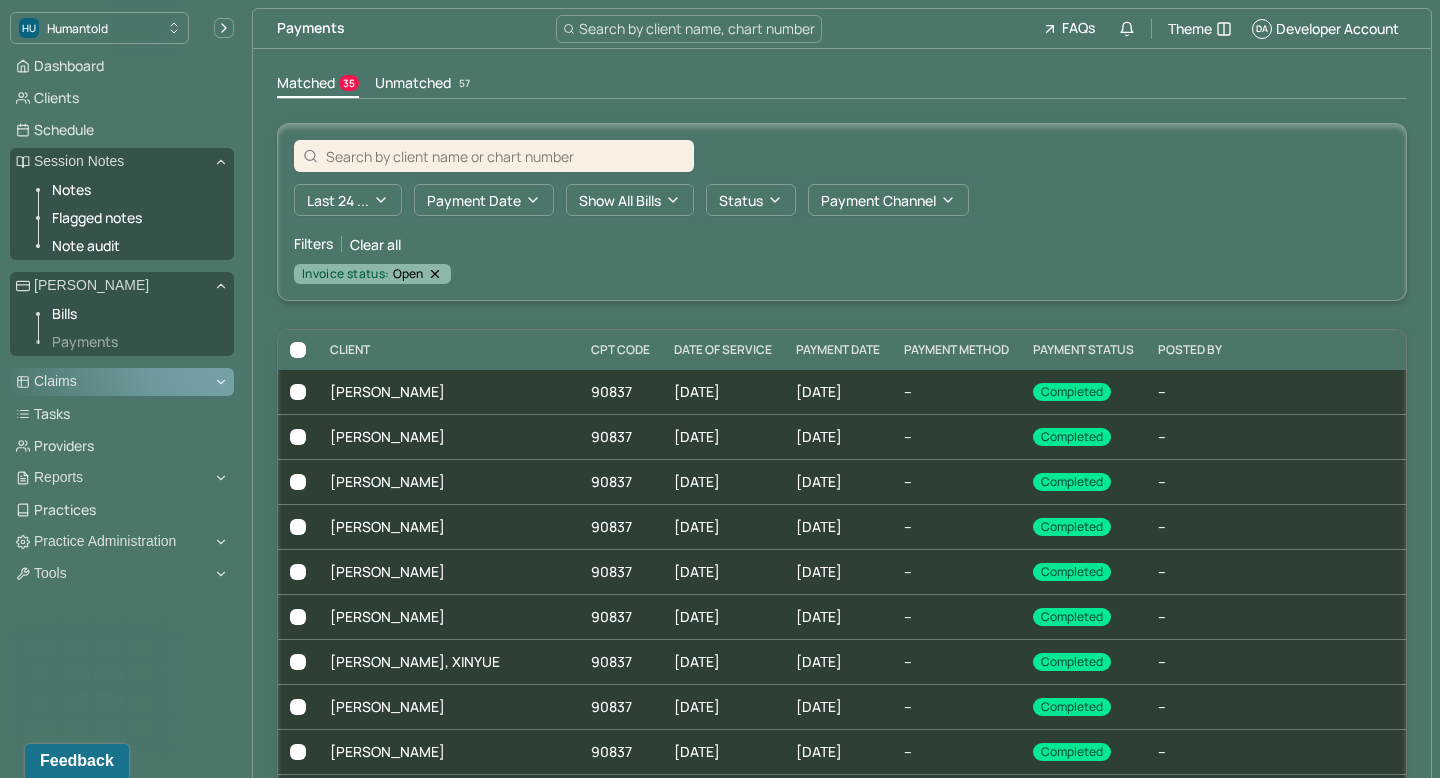 click on "Claims" at bounding box center (122, 382) 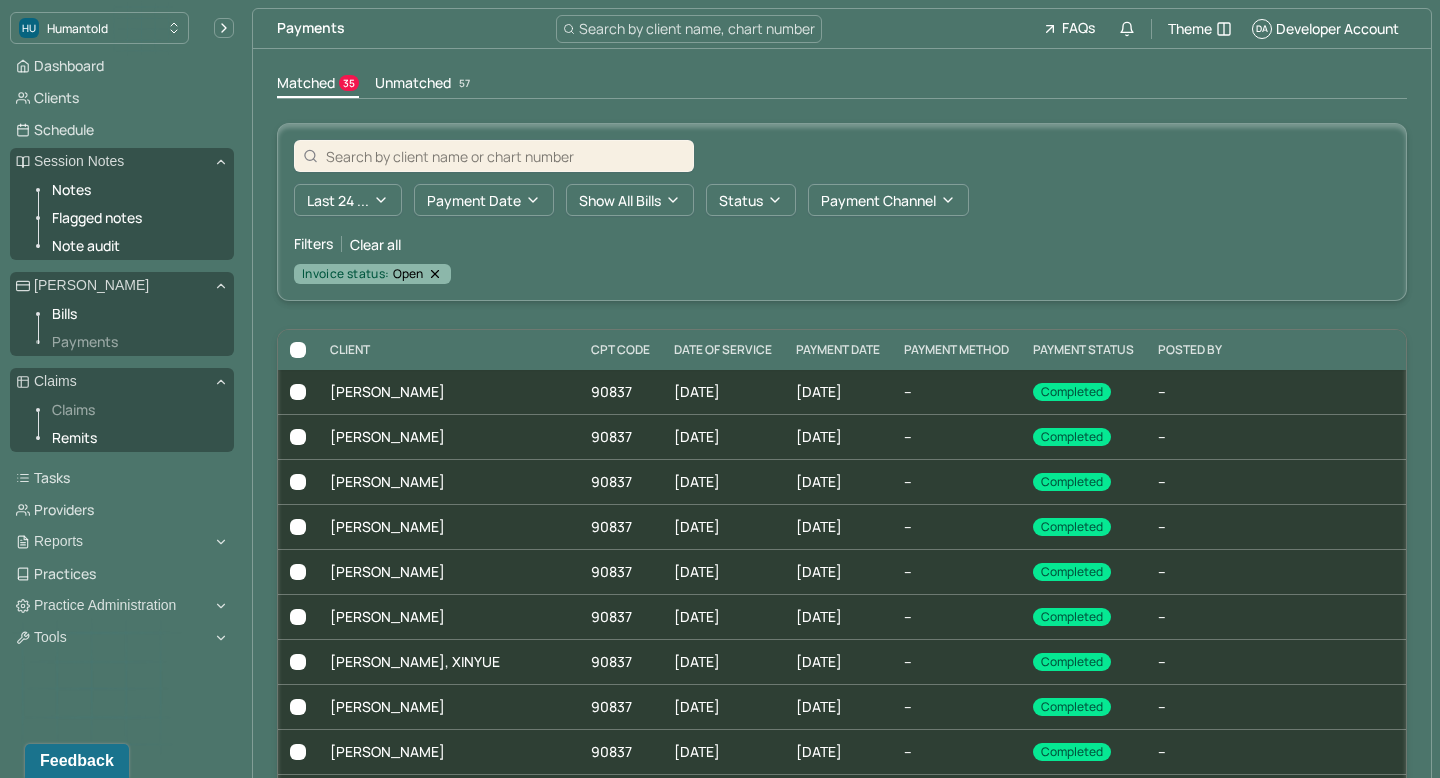 click on "Claims" at bounding box center [135, 410] 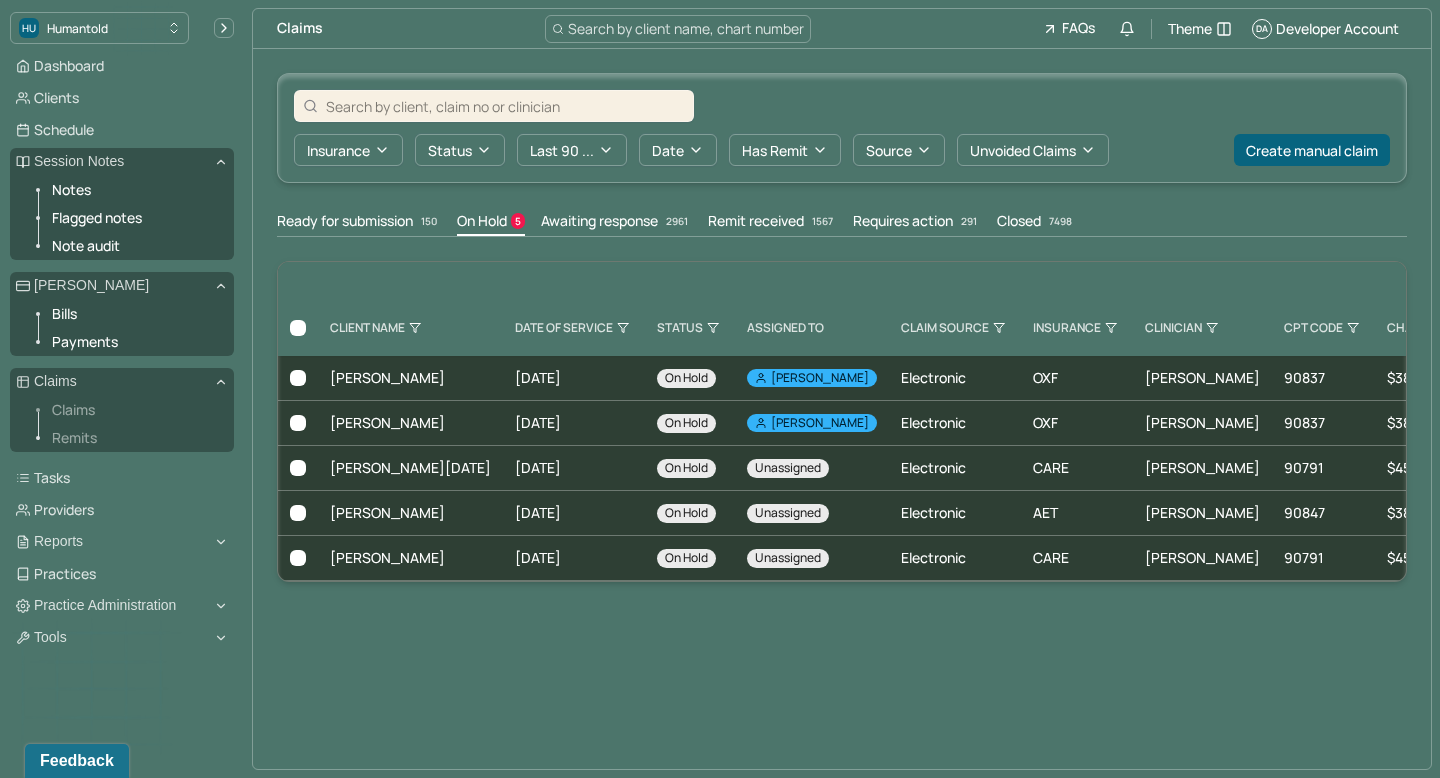 click on "Remits" at bounding box center (135, 438) 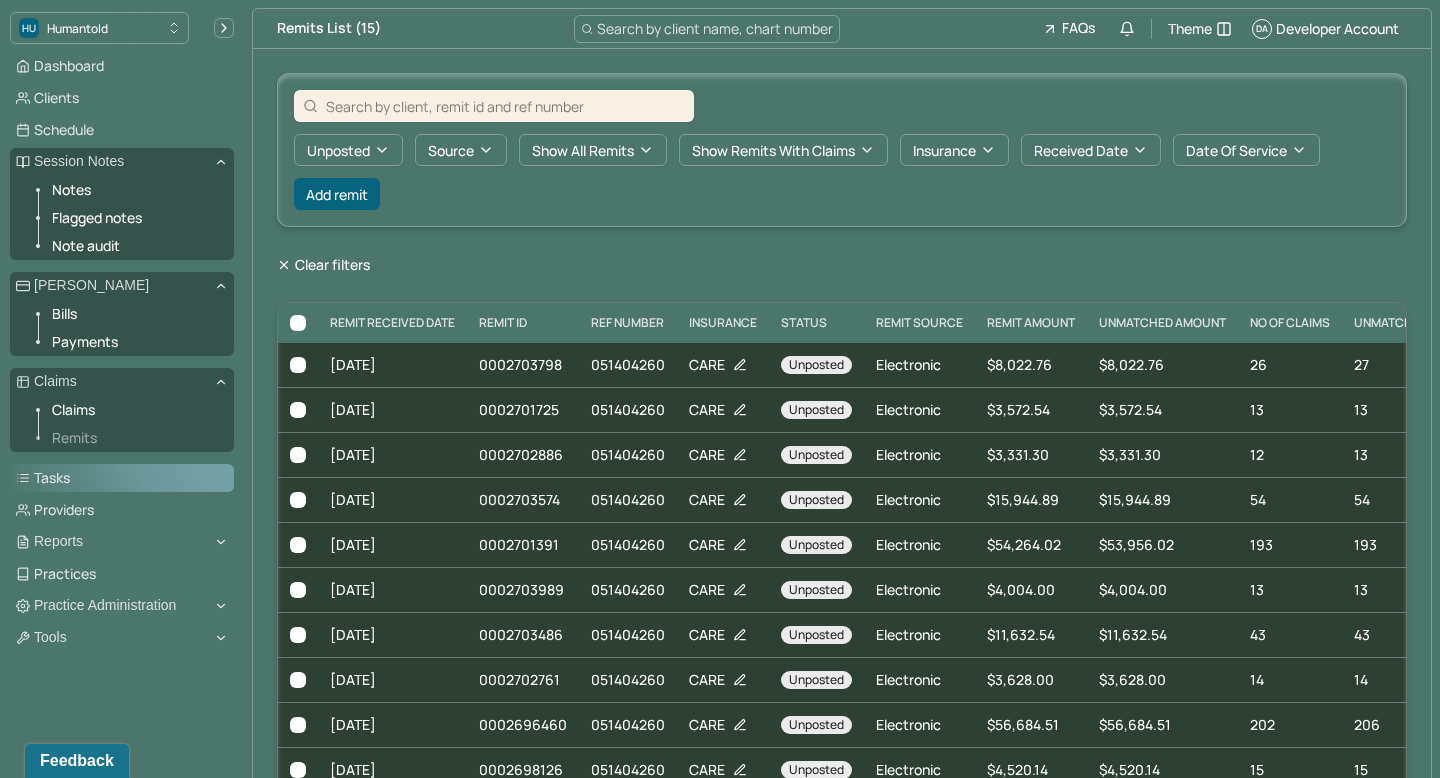 click on "Tasks" at bounding box center [122, 478] 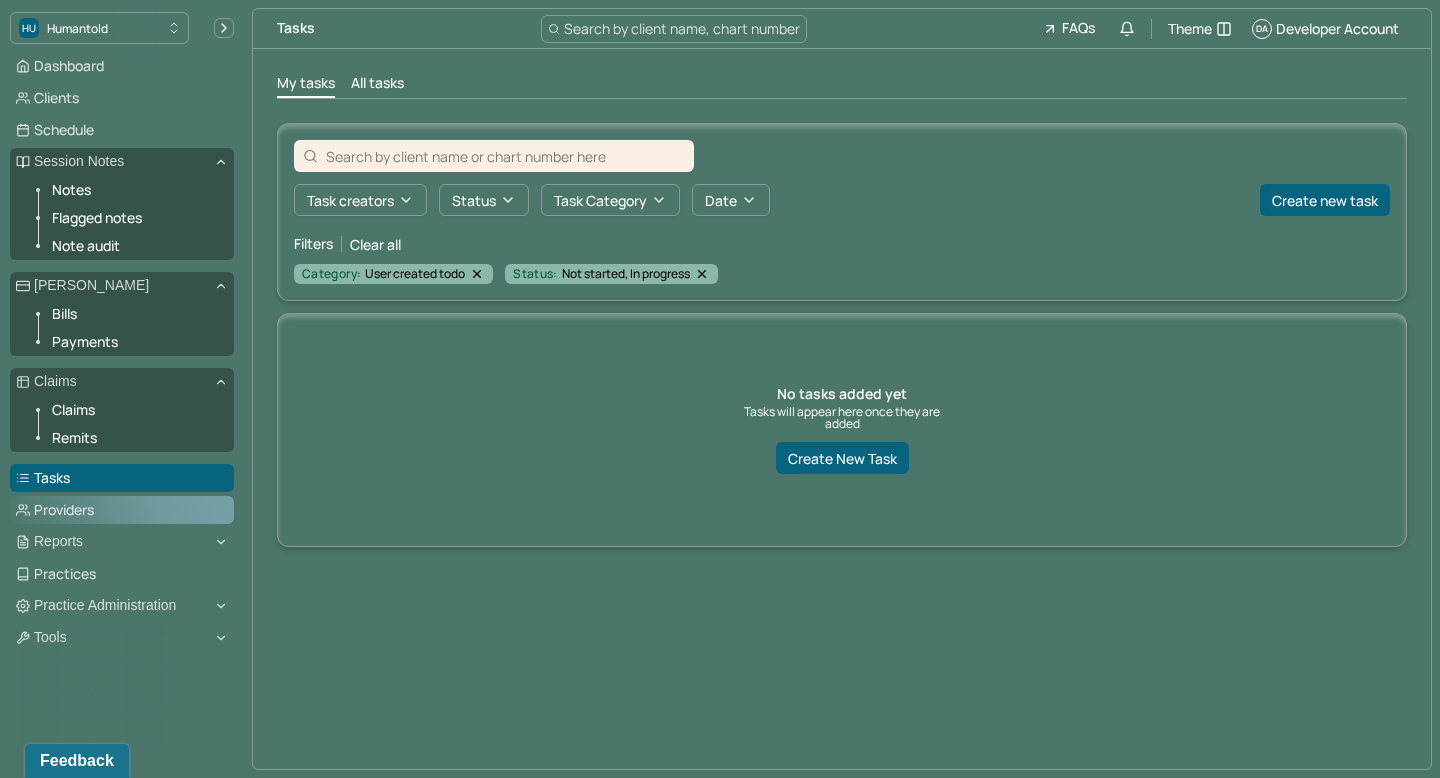 click on "Providers" at bounding box center [122, 510] 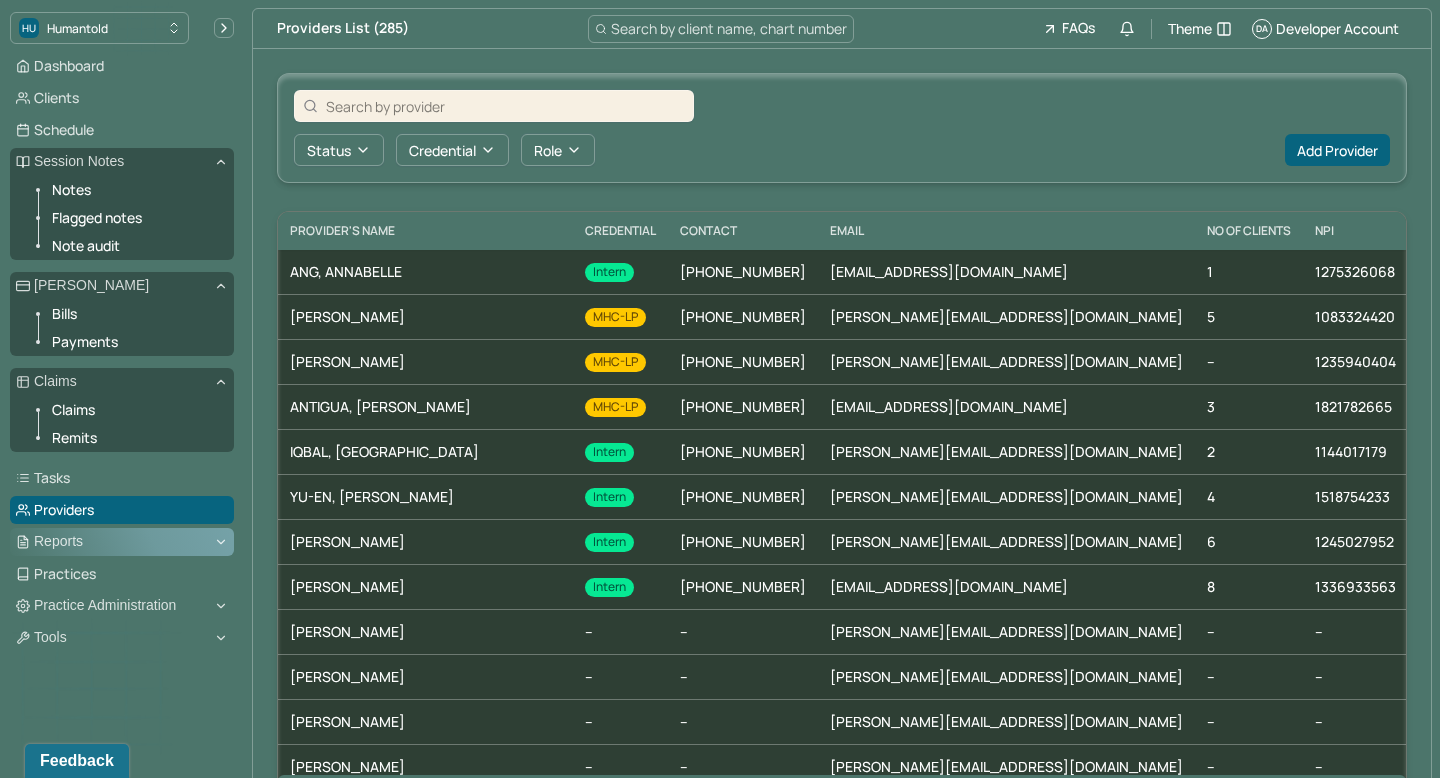 click on "Reports" at bounding box center (122, 542) 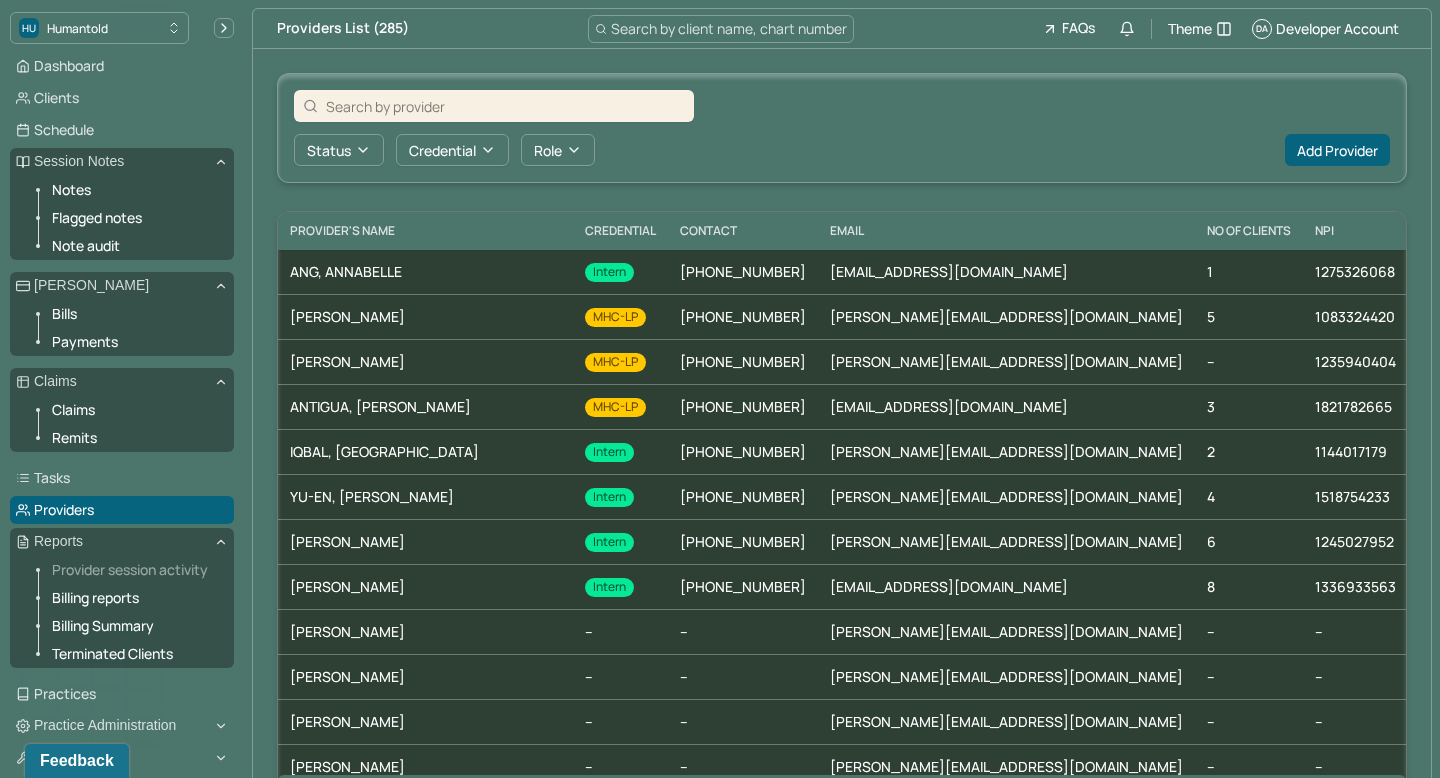 click on "Provider session activity" at bounding box center [135, 570] 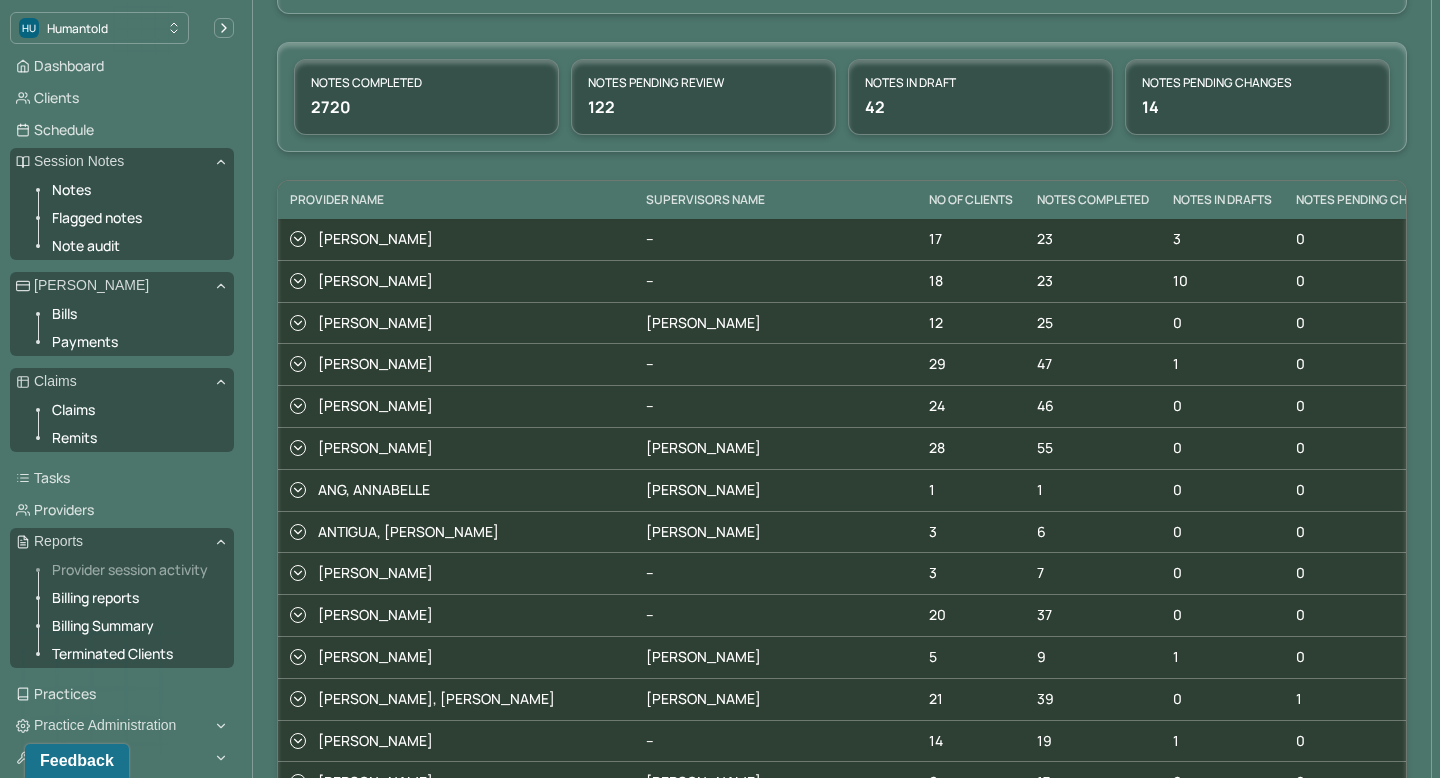scroll, scrollTop: 222, scrollLeft: 0, axis: vertical 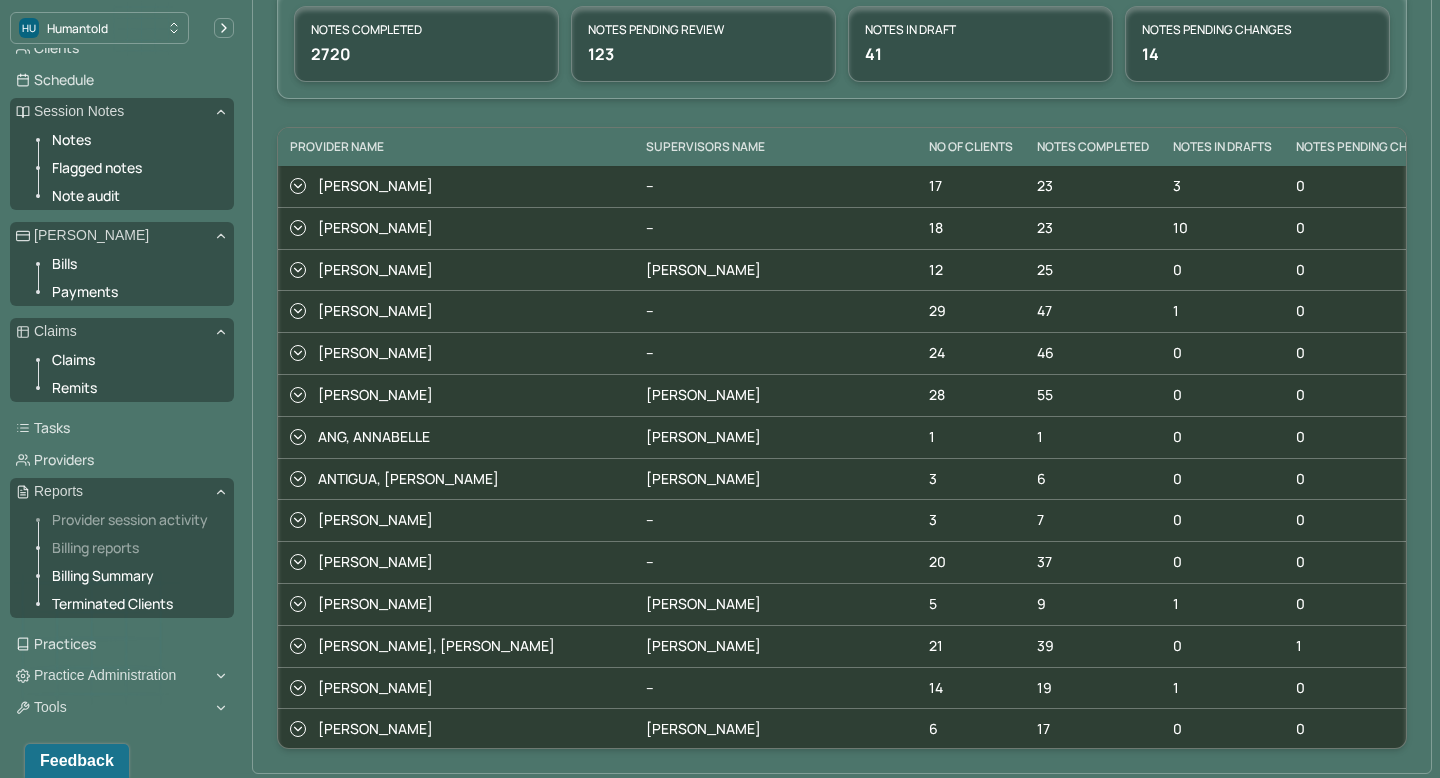 click on "Billing reports" at bounding box center [135, 548] 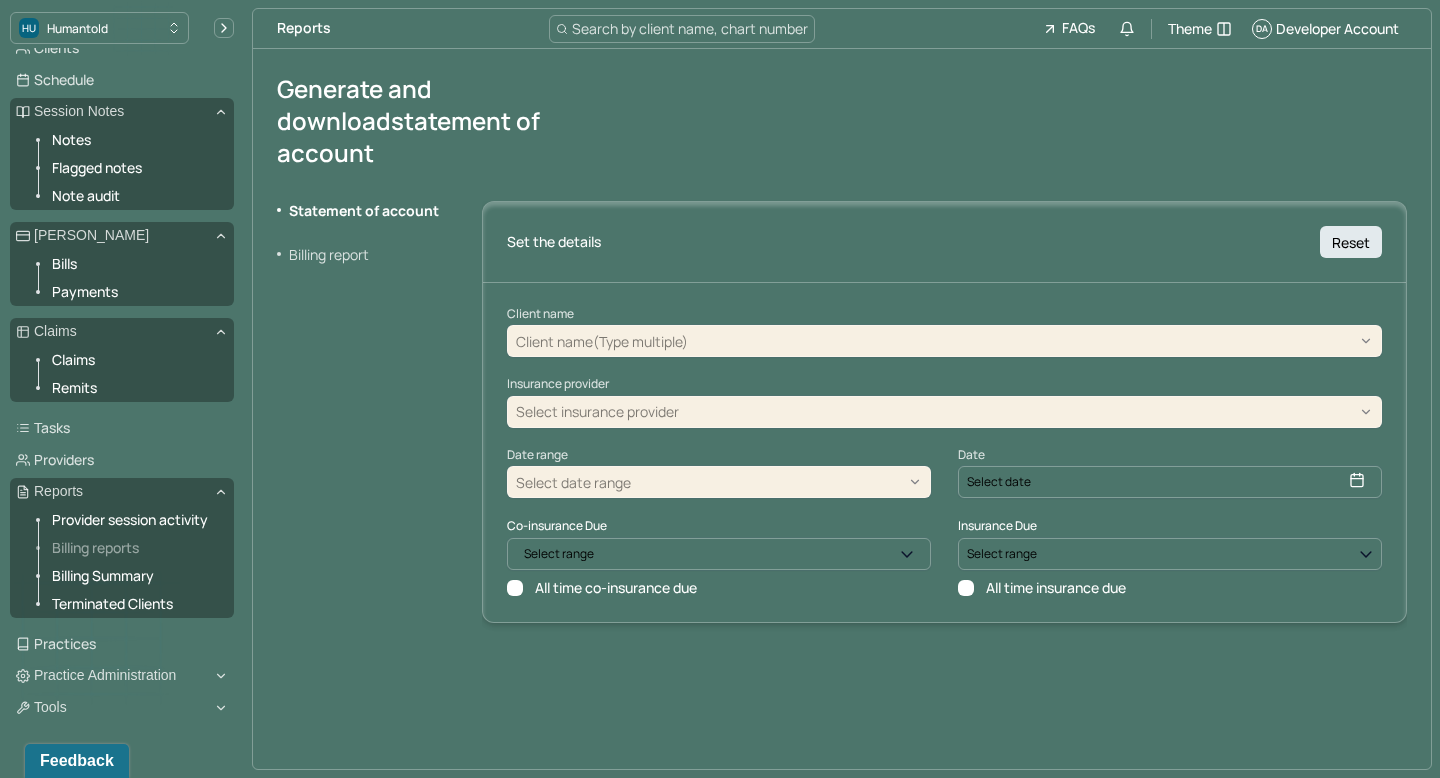 scroll, scrollTop: 0, scrollLeft: 0, axis: both 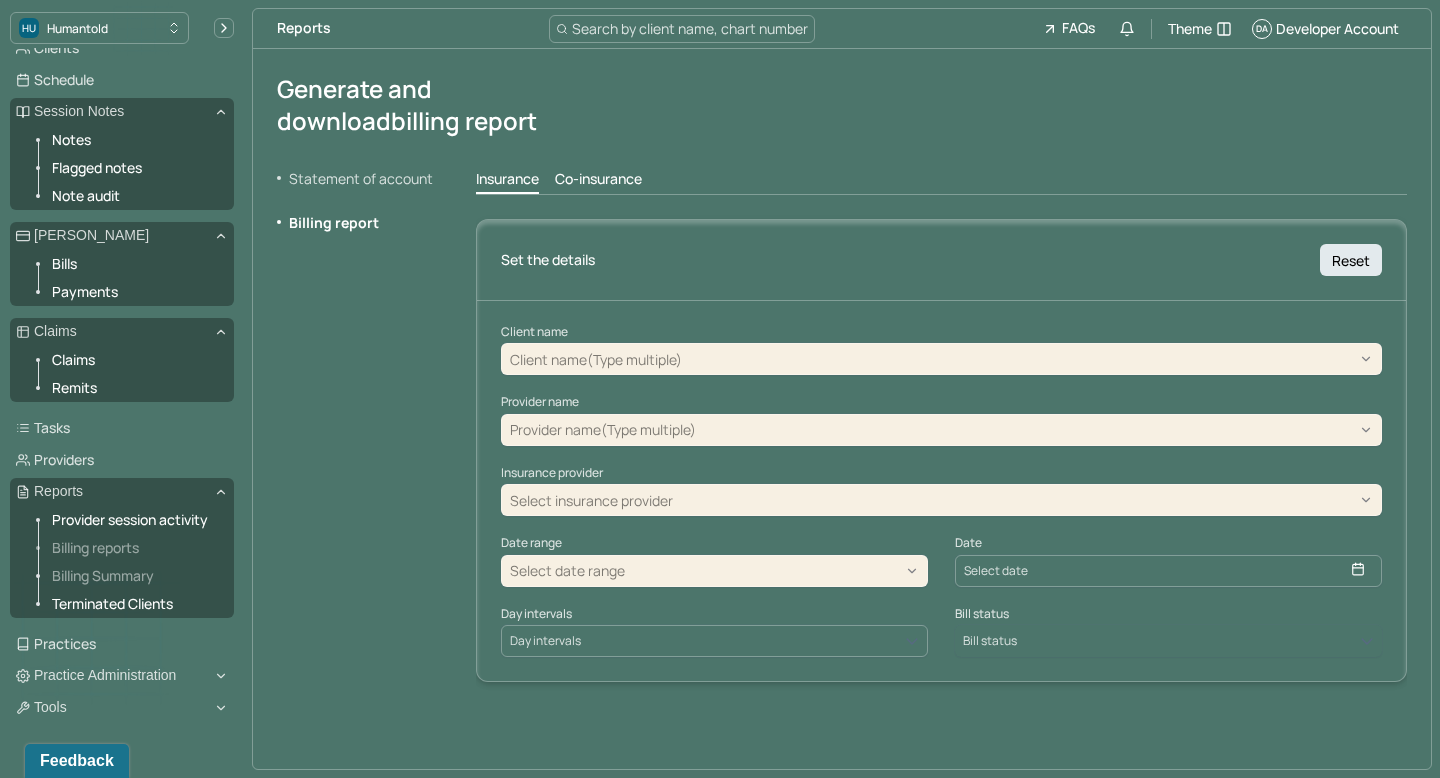click on "Billing Summary" at bounding box center (135, 576) 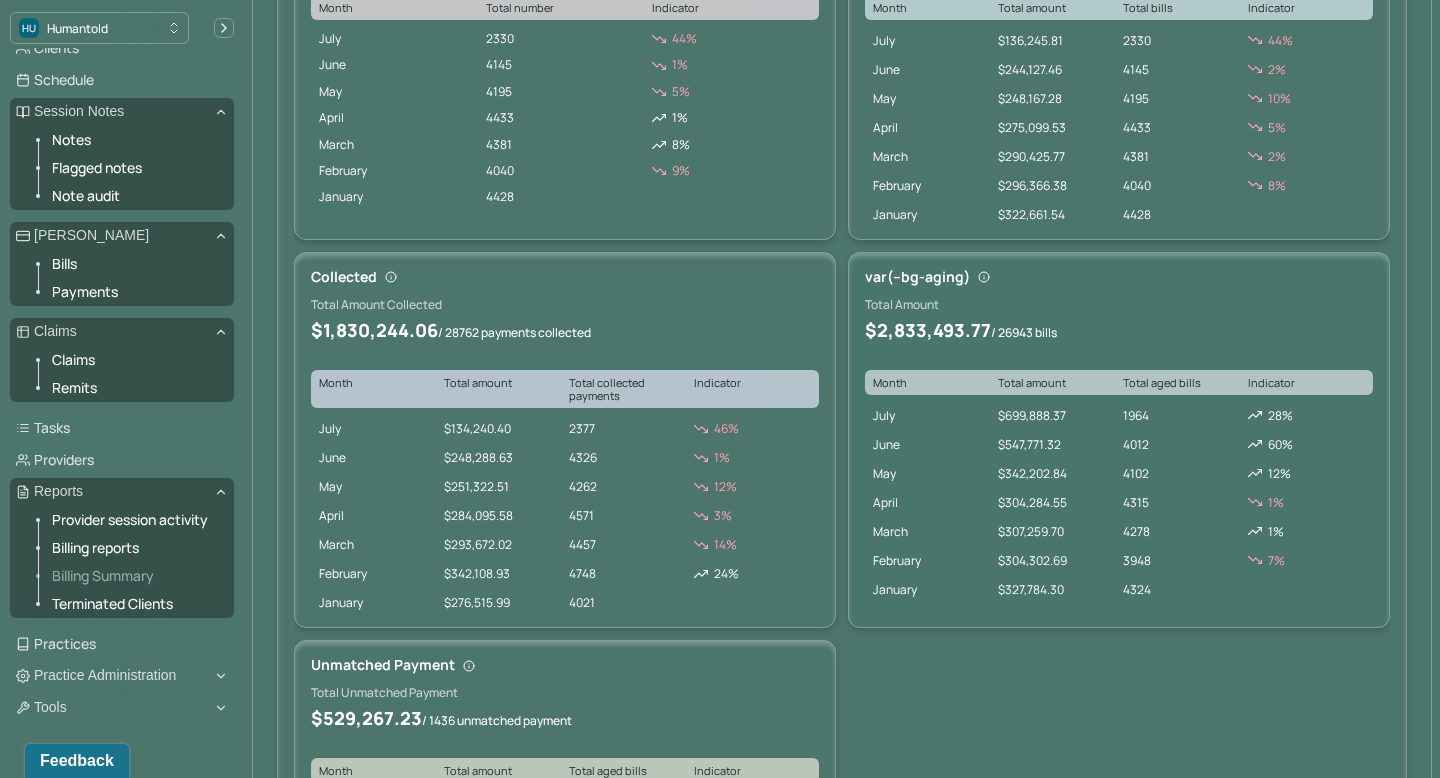 scroll, scrollTop: 548, scrollLeft: 0, axis: vertical 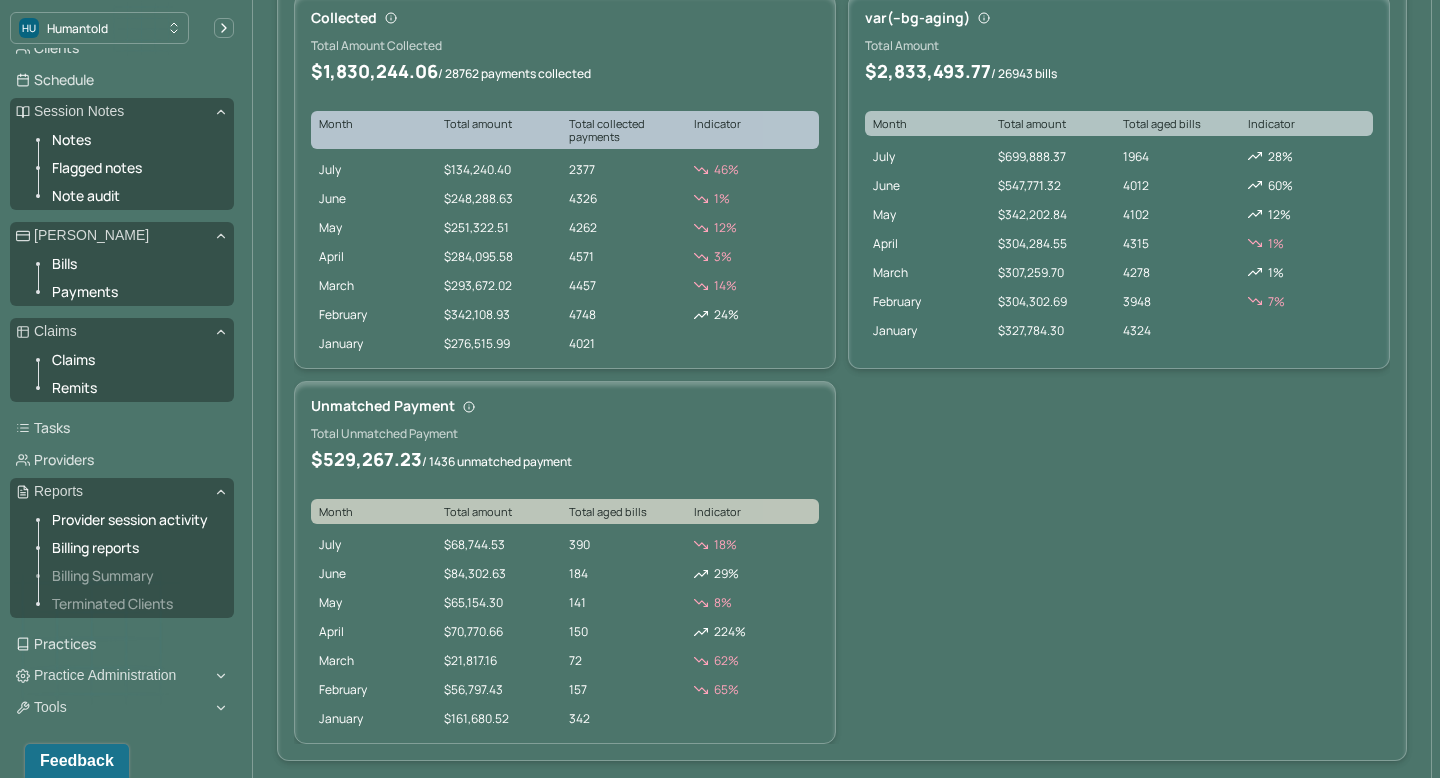 click on "Terminated Clients" at bounding box center [135, 604] 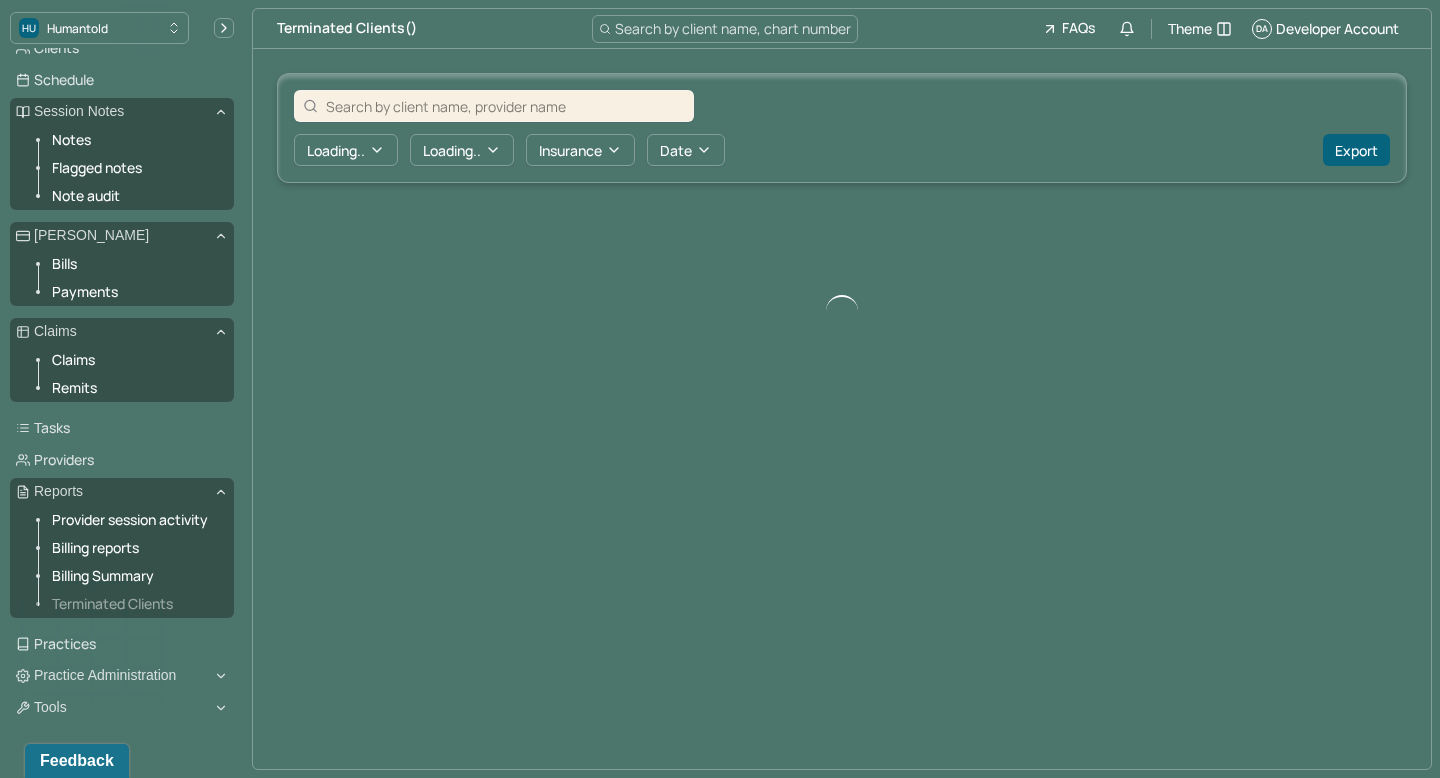 scroll, scrollTop: 0, scrollLeft: 0, axis: both 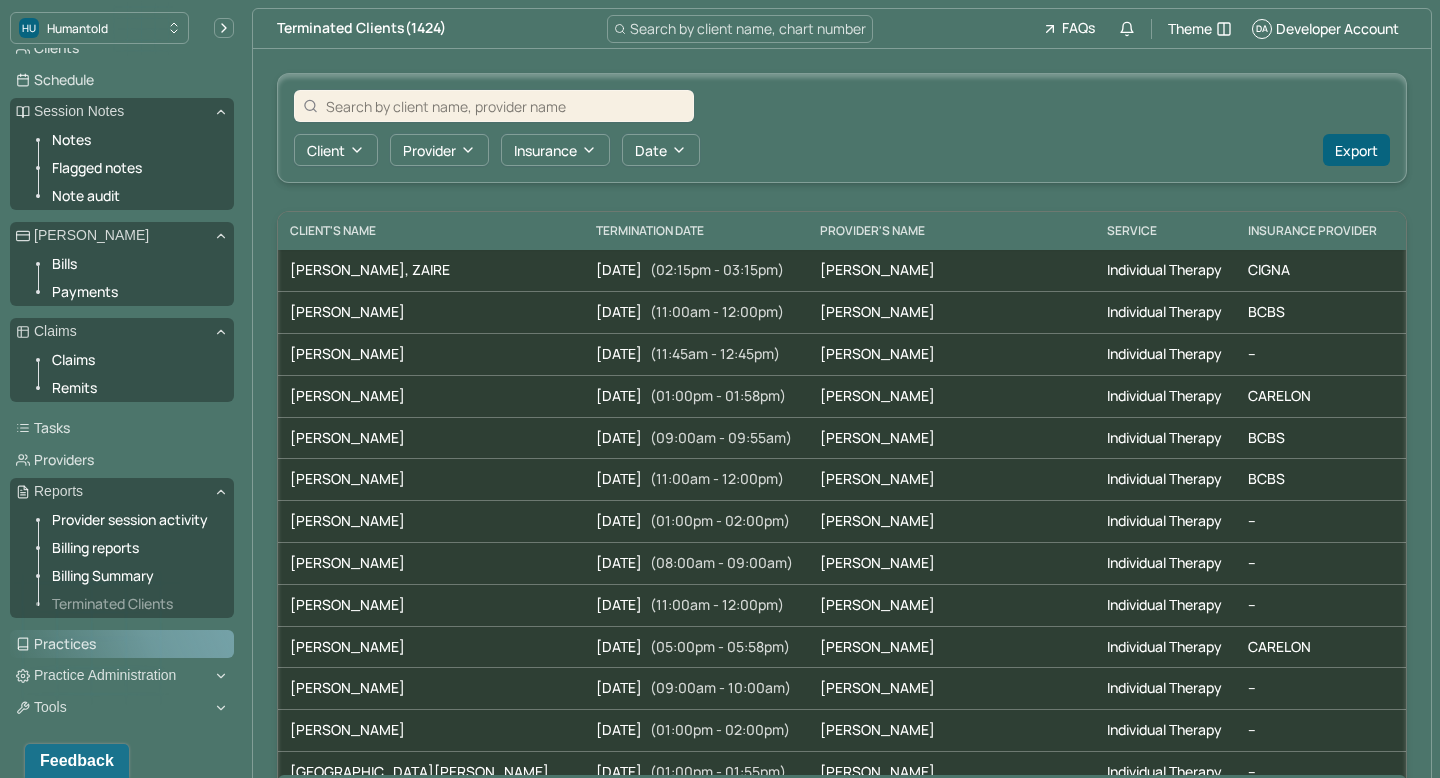 click on "Practices" at bounding box center (122, 644) 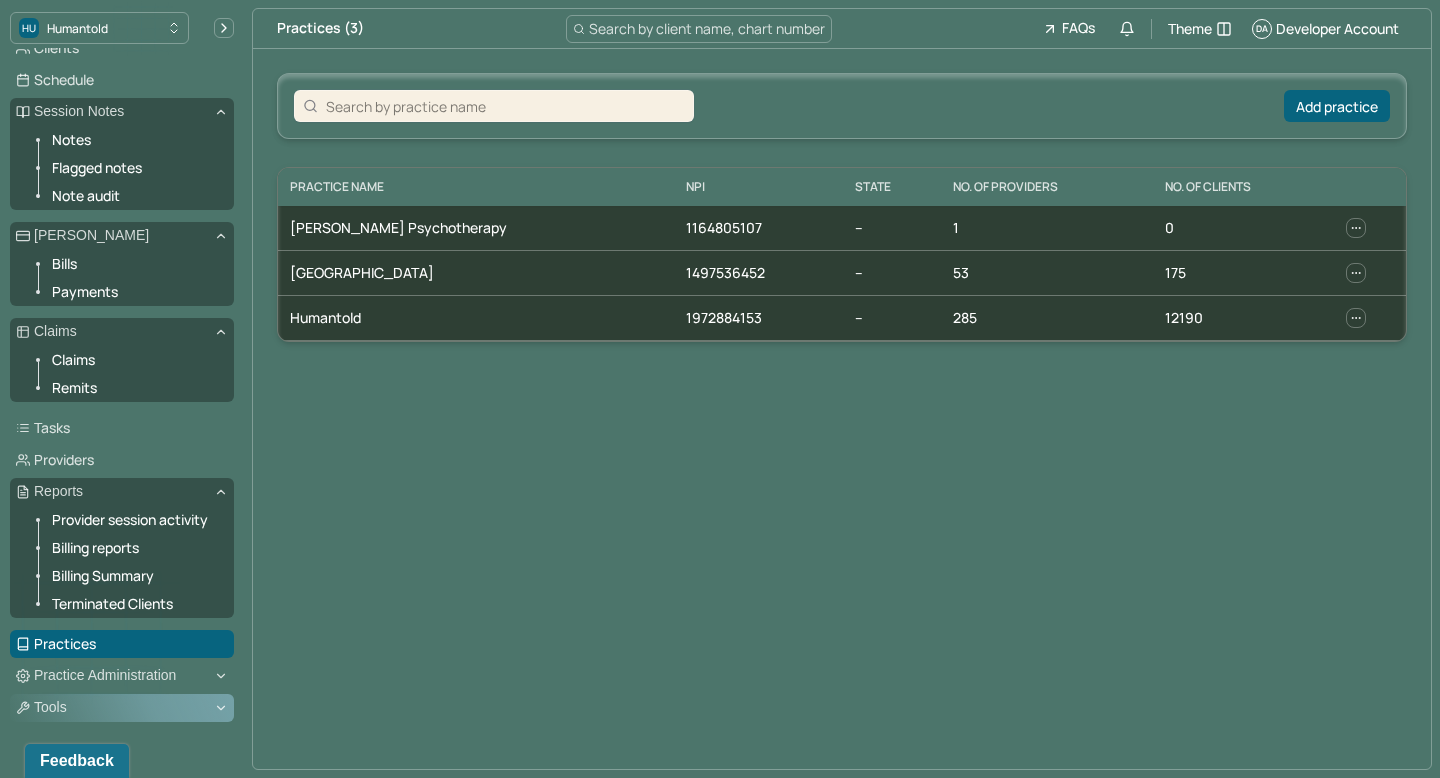 click on "Tools" at bounding box center (122, 708) 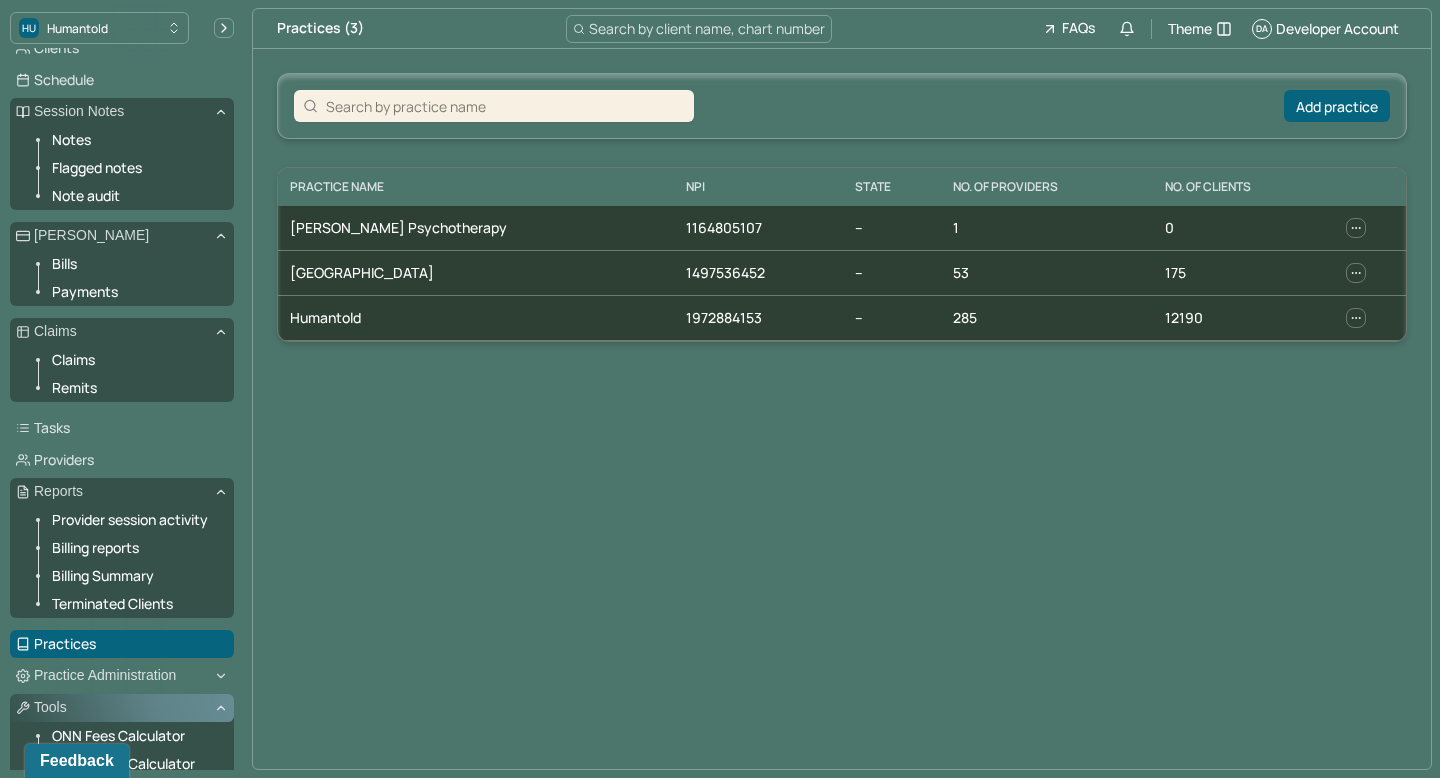 scroll, scrollTop: 118, scrollLeft: 0, axis: vertical 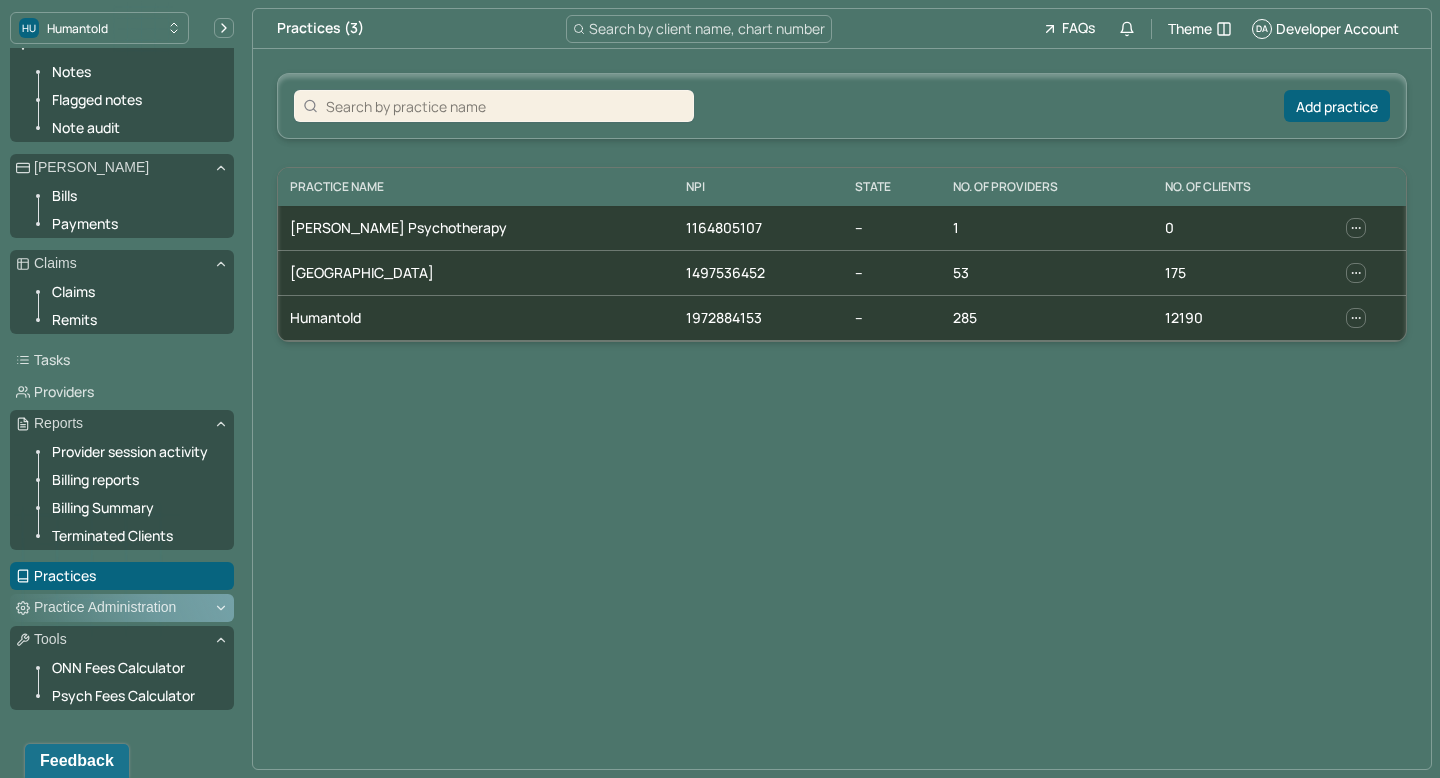 click on "Practice Administration" at bounding box center (122, 608) 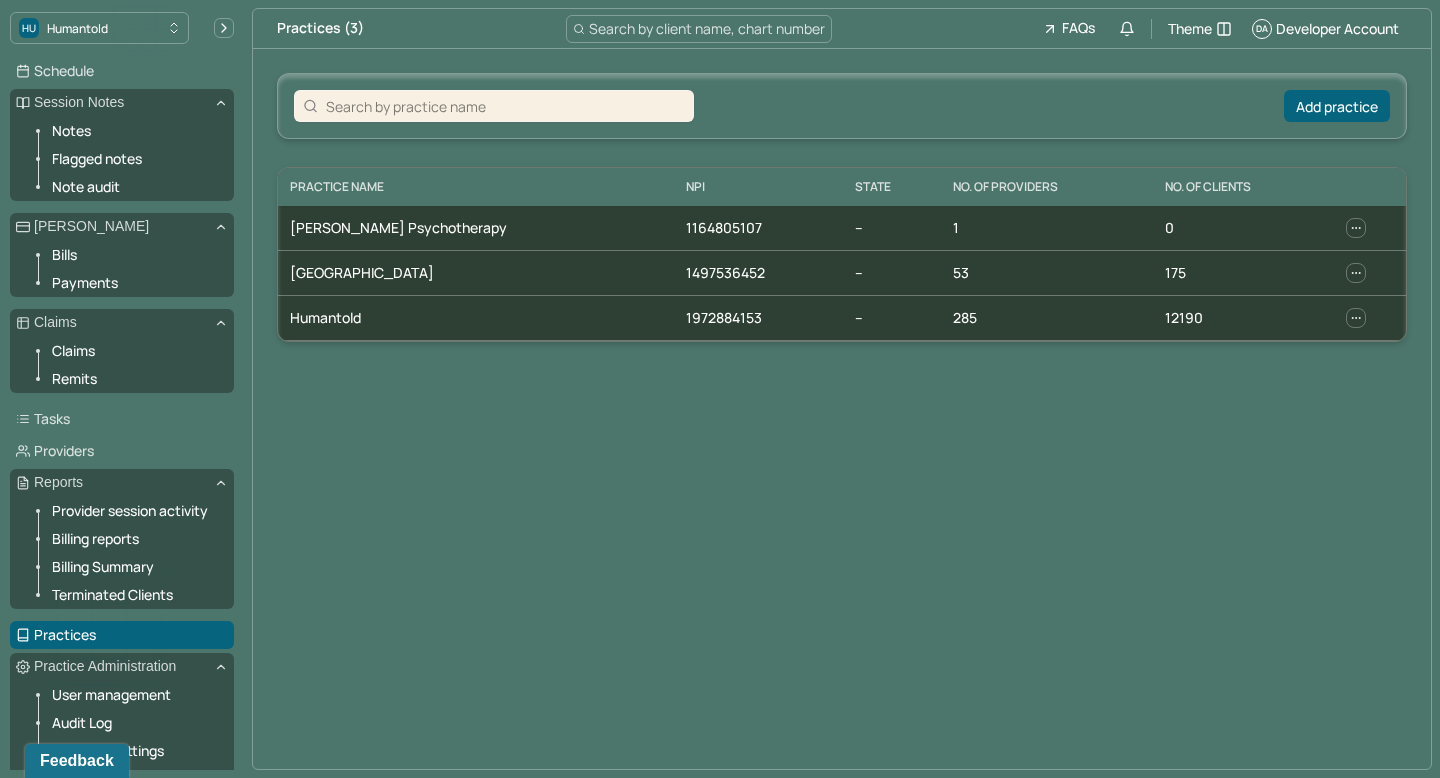 scroll, scrollTop: 0, scrollLeft: 0, axis: both 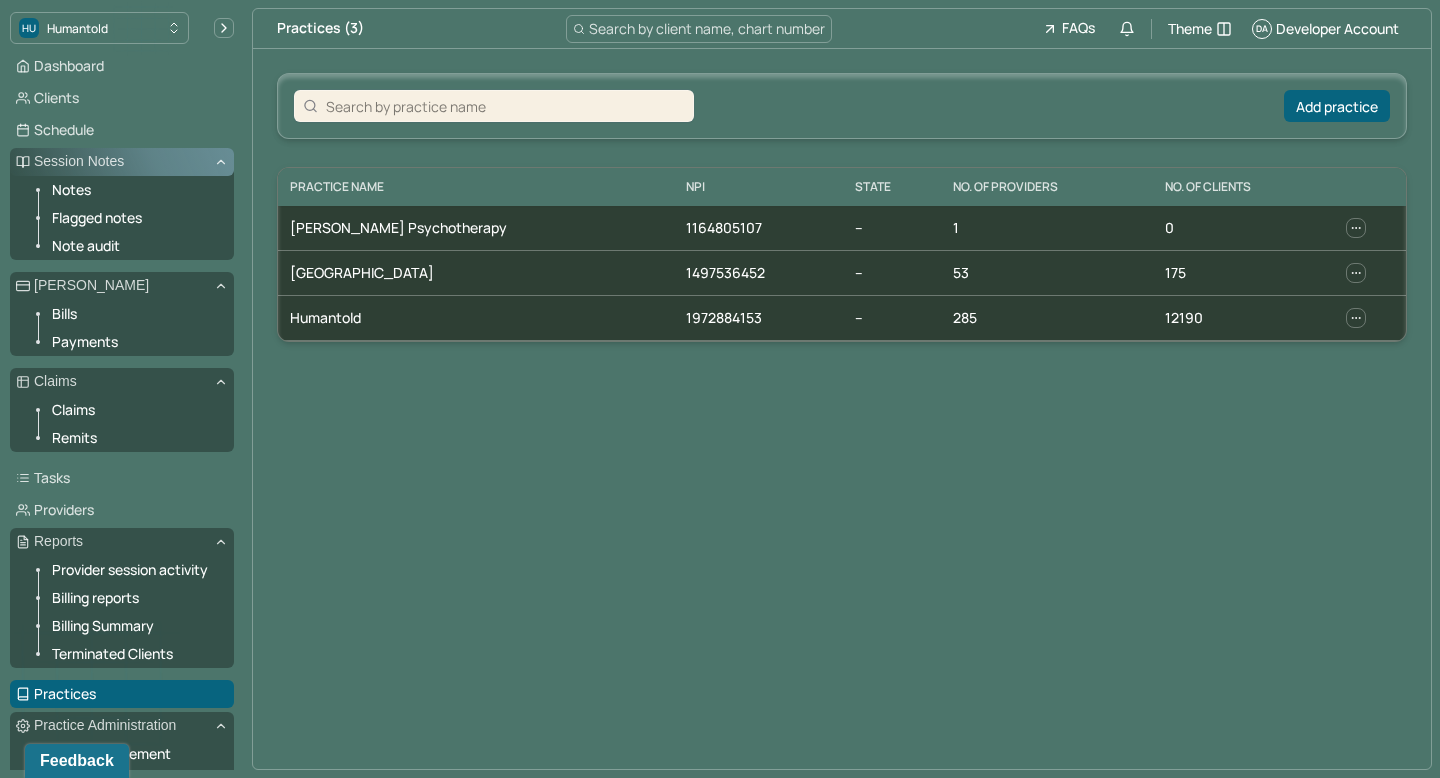 click on "Session Notes" at bounding box center [122, 162] 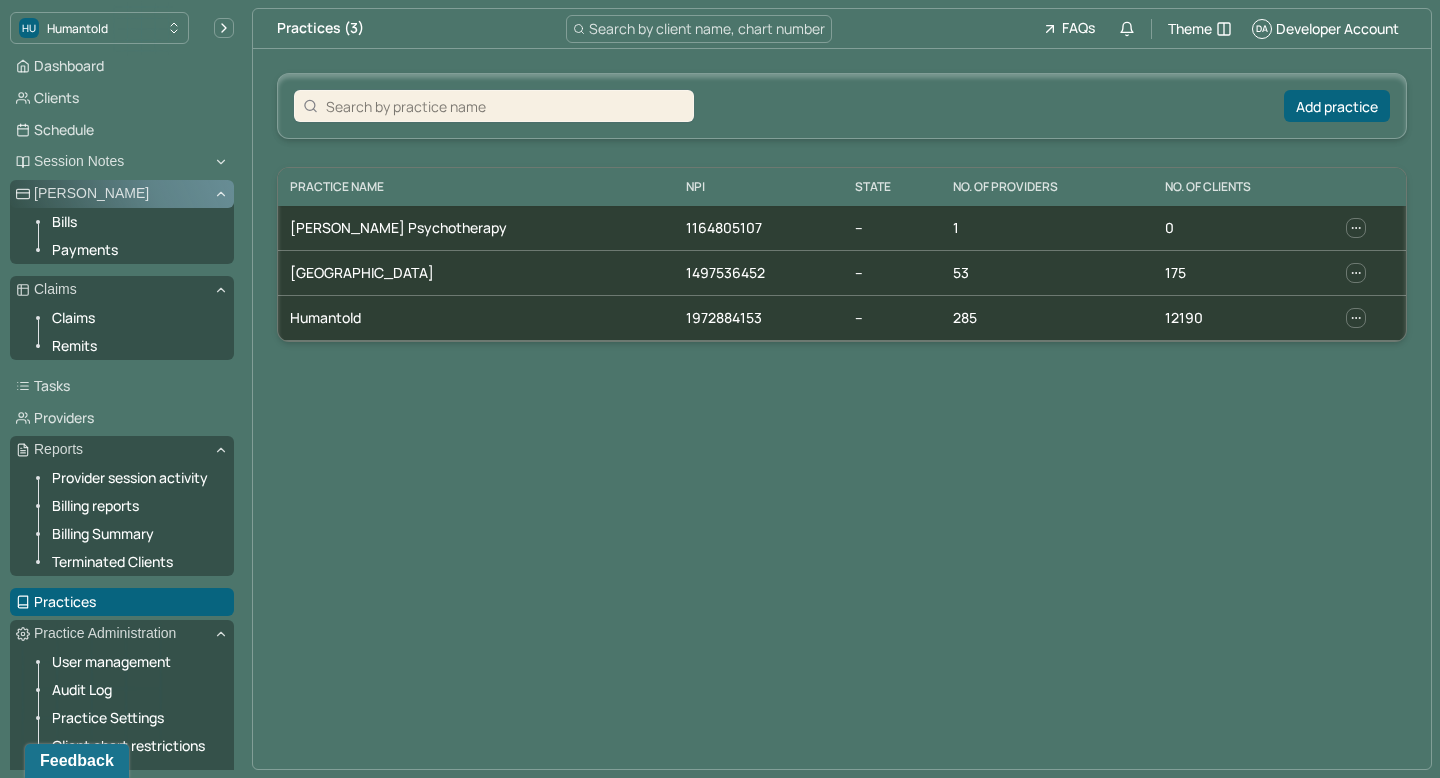 click on "[PERSON_NAME]" at bounding box center [122, 194] 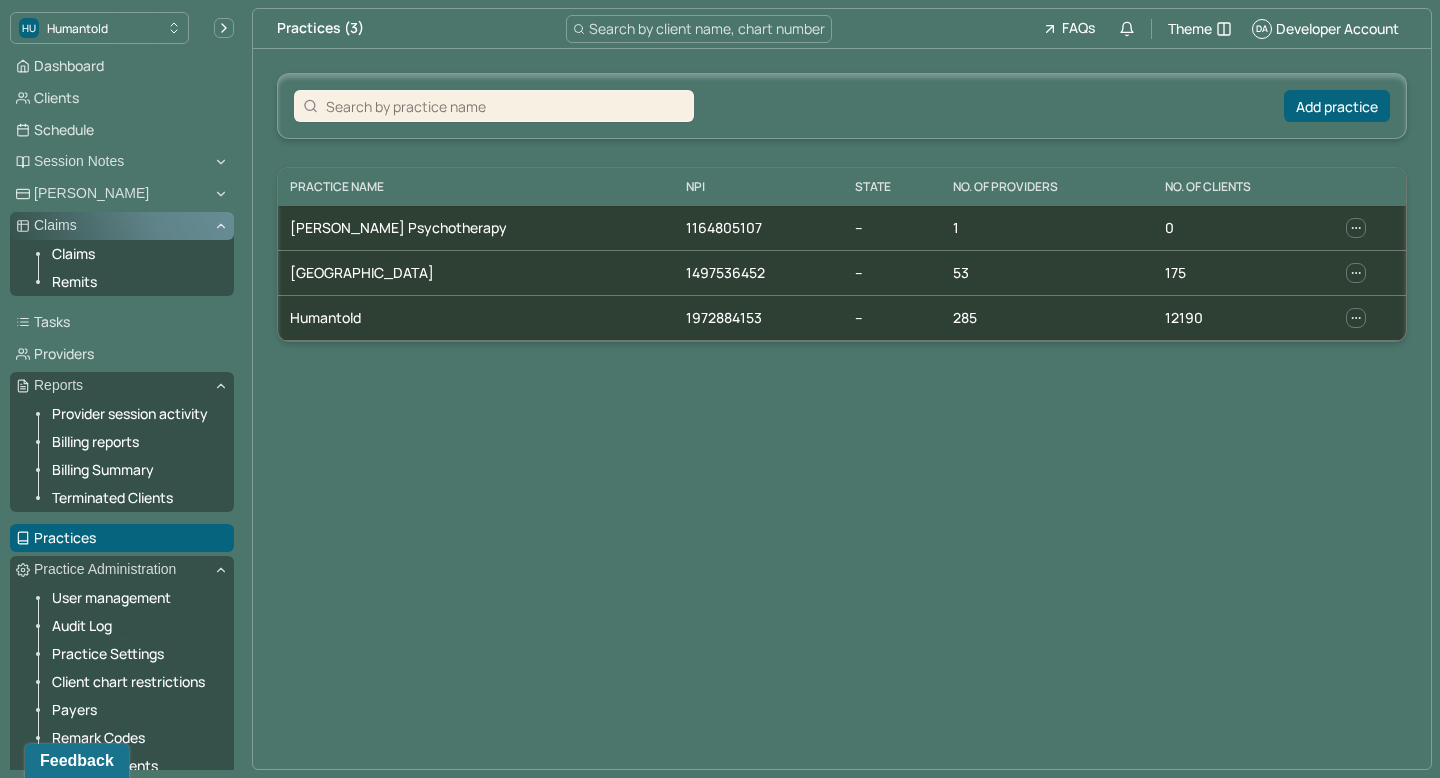 click on "Claims" at bounding box center [122, 226] 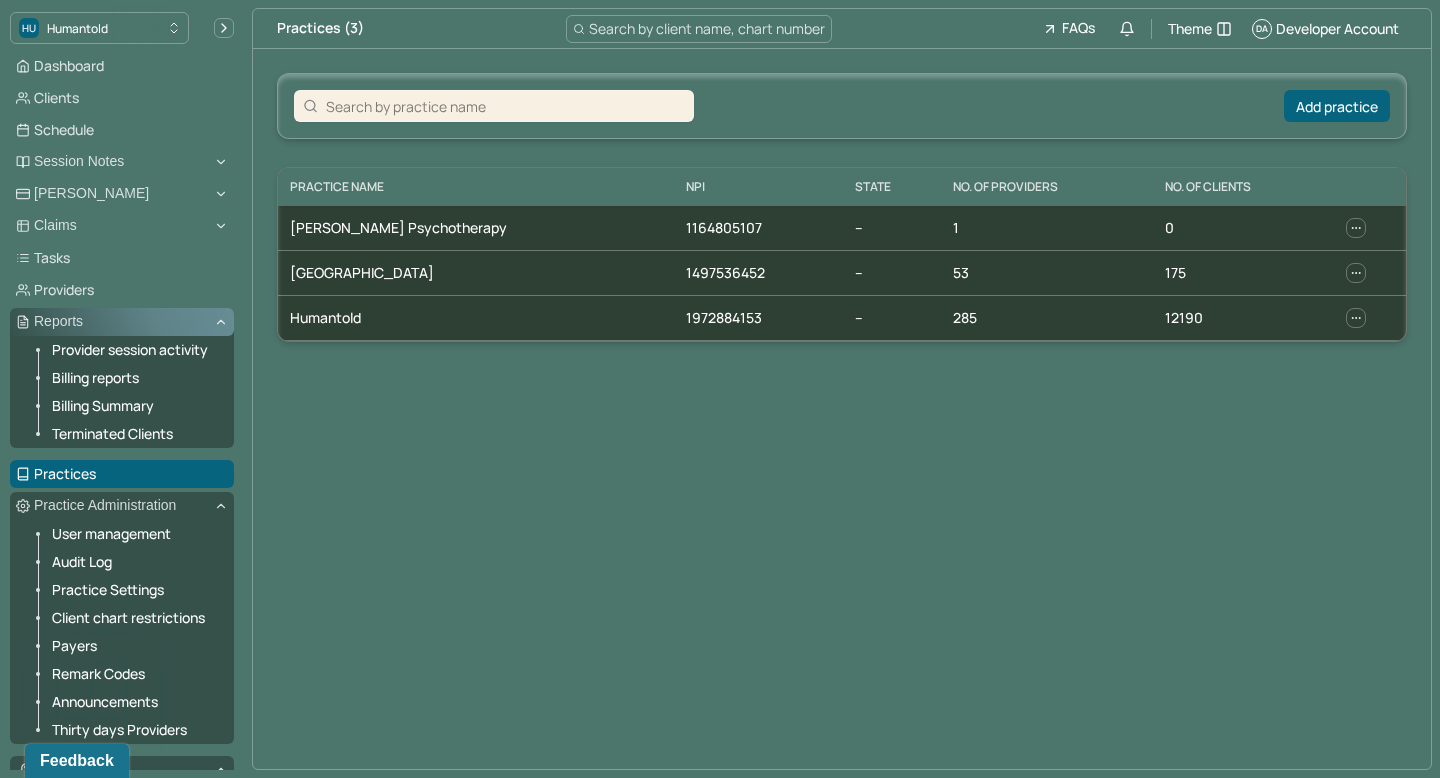 click on "Reports" at bounding box center [122, 322] 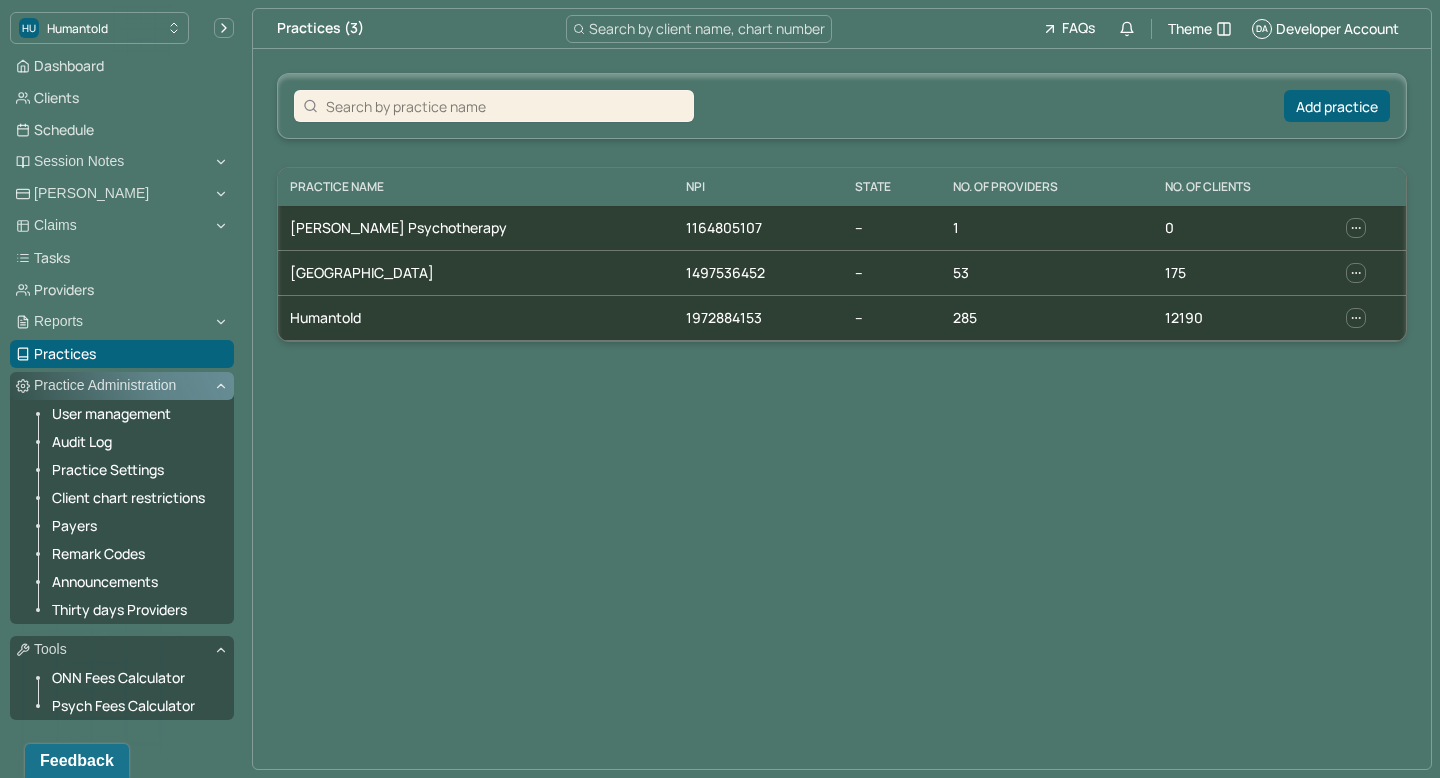 click on "Practice Administration" at bounding box center [122, 386] 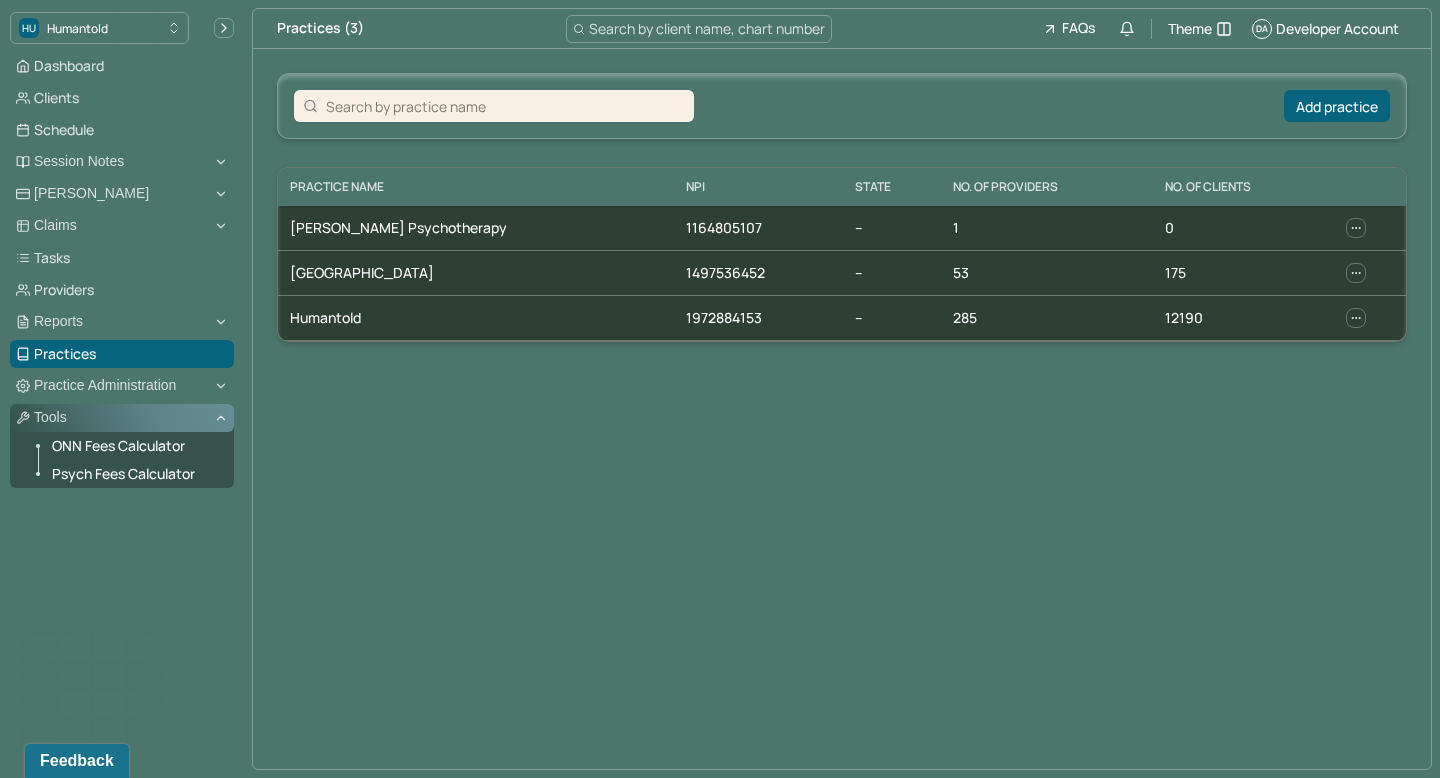 click on "Tools" at bounding box center (122, 418) 